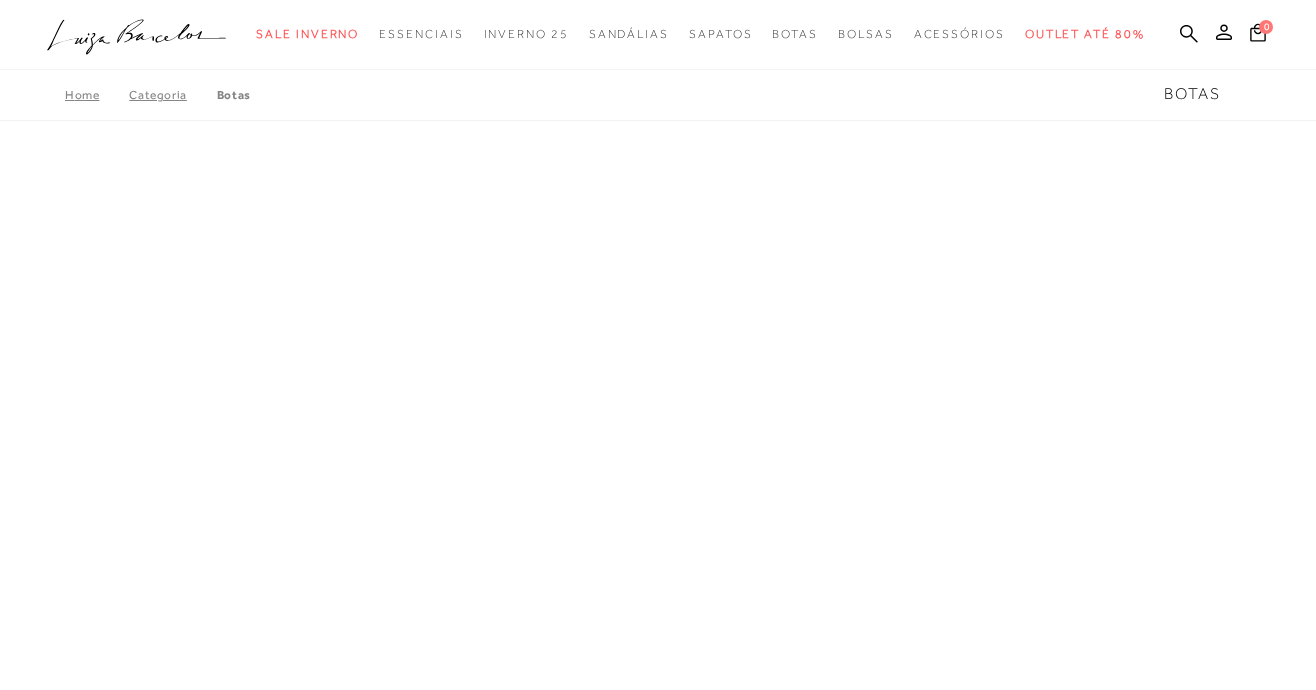 scroll, scrollTop: 0, scrollLeft: 0, axis: both 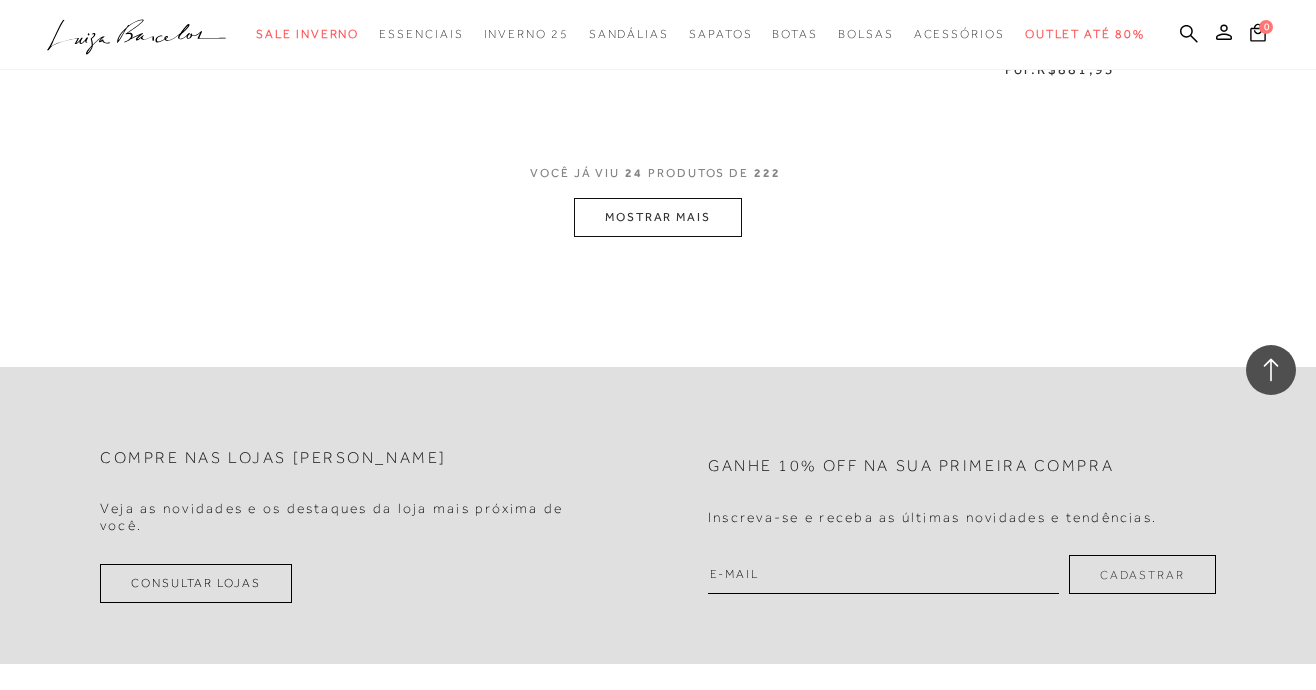 click on "MOSTRAR MAIS" at bounding box center (658, 217) 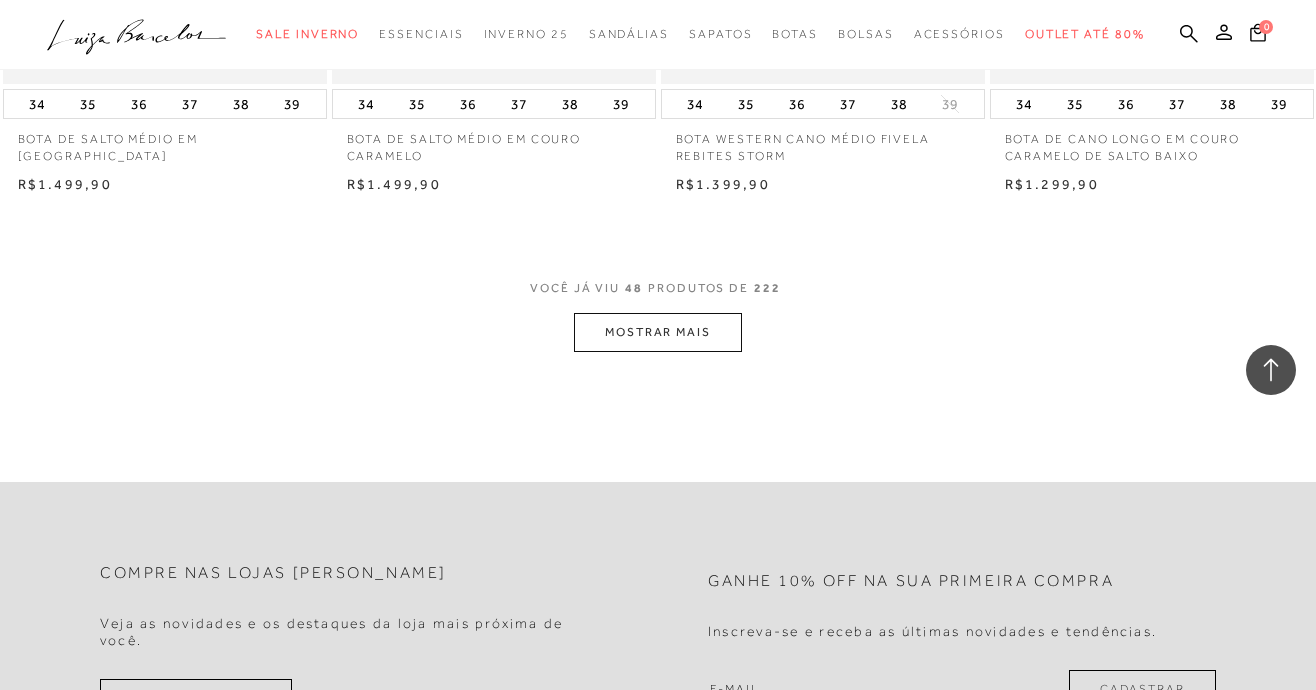 scroll, scrollTop: 7700, scrollLeft: 0, axis: vertical 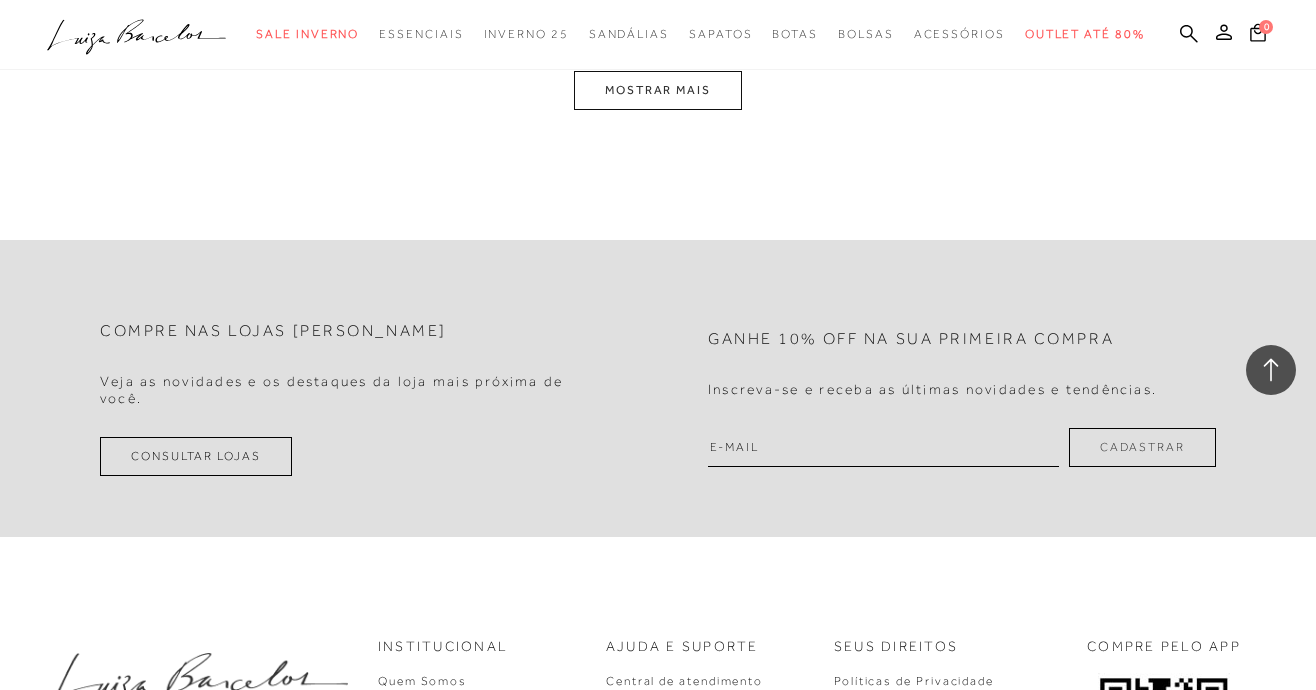 click on "MOSTRAR MAIS" at bounding box center [658, 90] 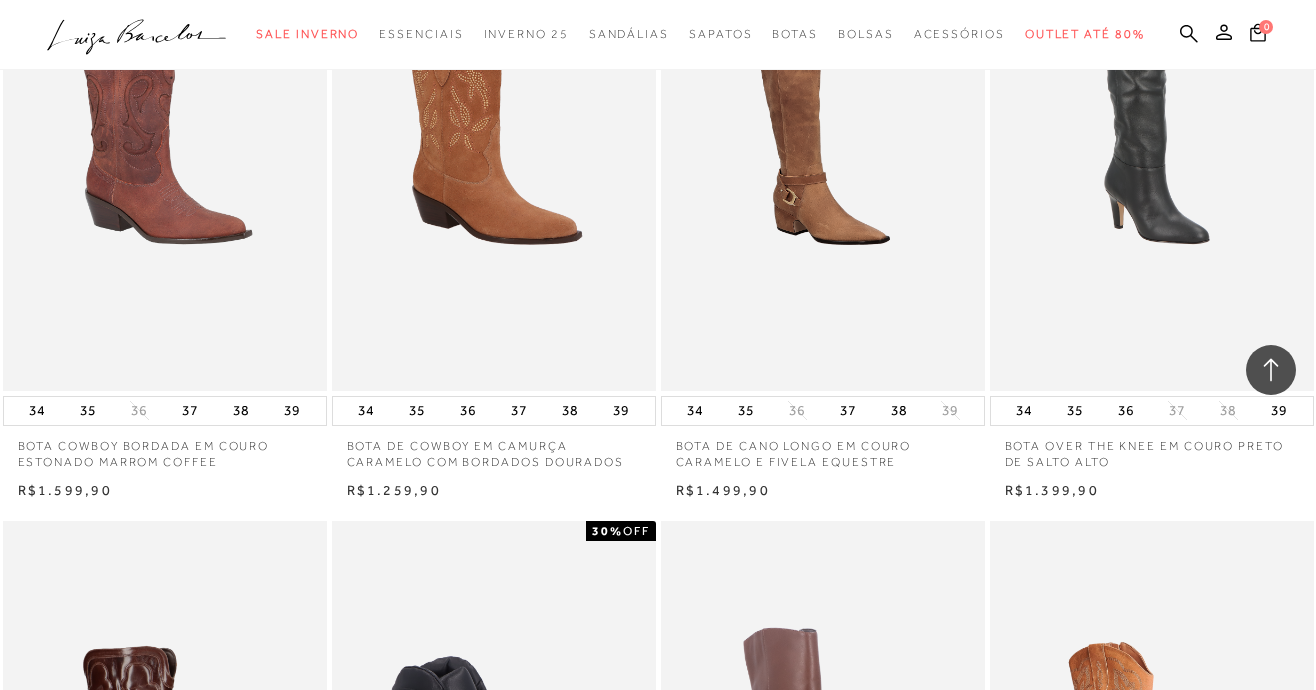 scroll, scrollTop: 8605, scrollLeft: 0, axis: vertical 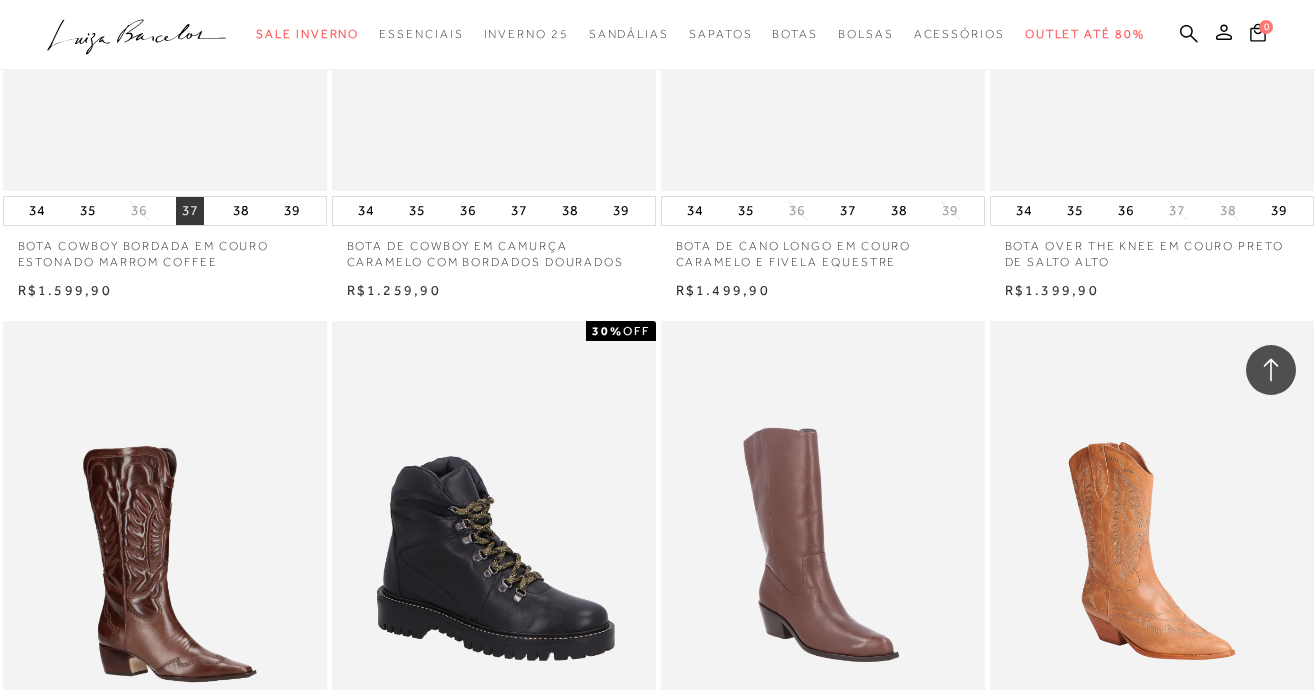click on "37" at bounding box center (190, 211) 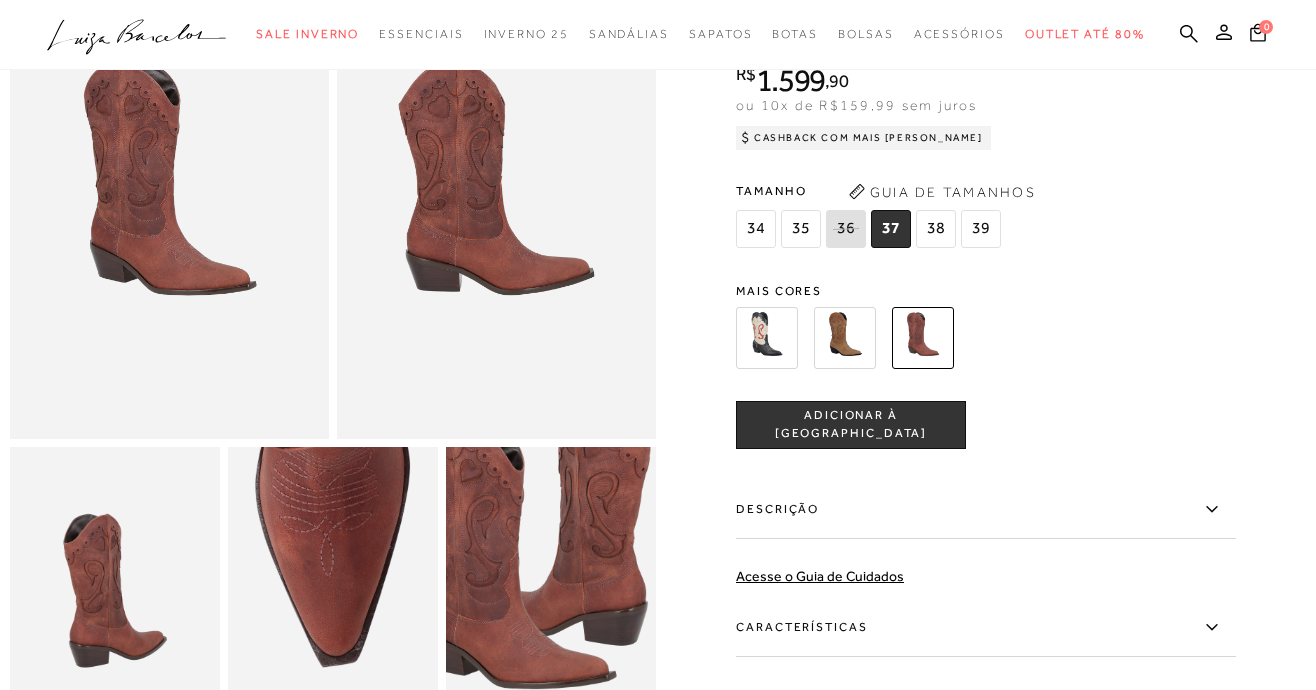 scroll, scrollTop: 200, scrollLeft: 0, axis: vertical 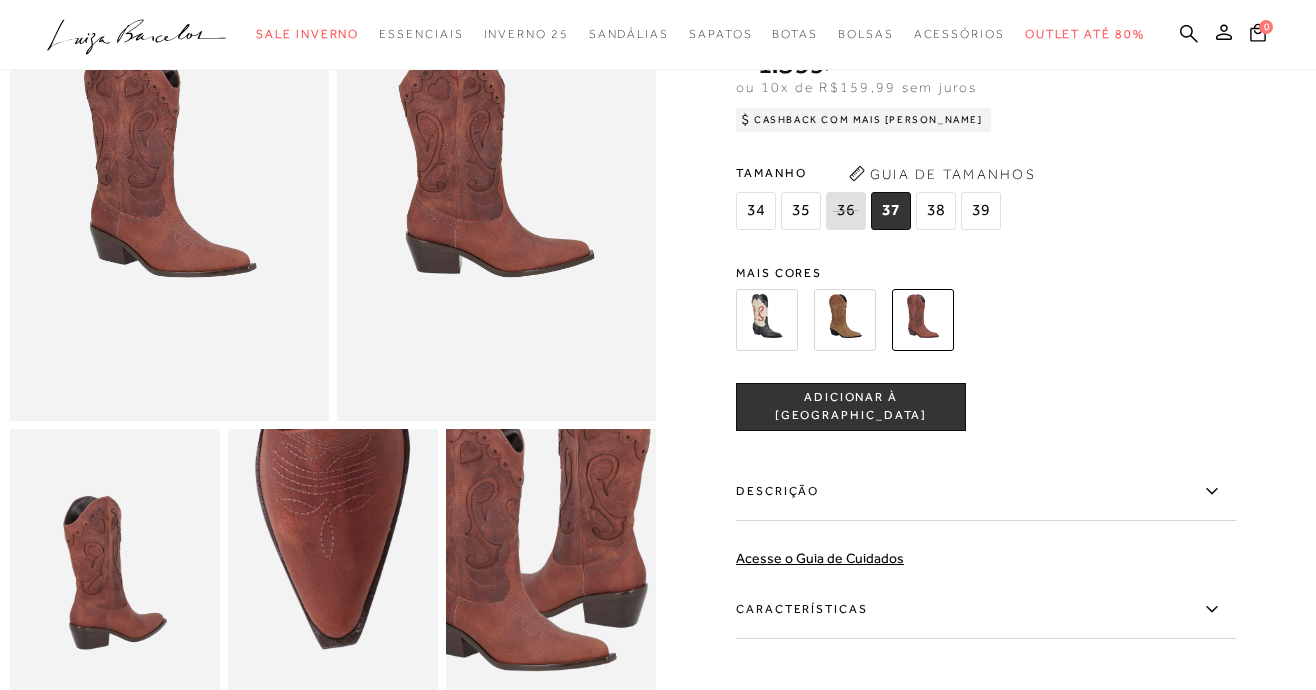 click on "ADICIONAR À [GEOGRAPHIC_DATA]" at bounding box center (851, 406) 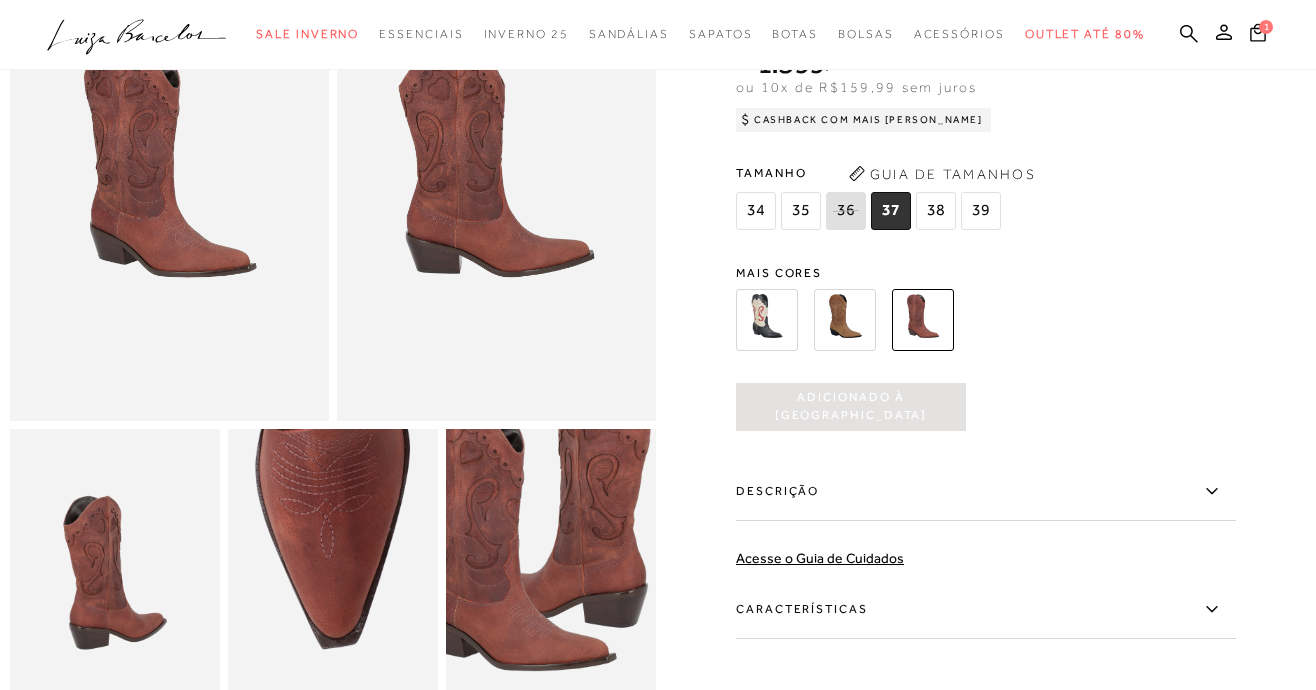 scroll, scrollTop: 0, scrollLeft: 0, axis: both 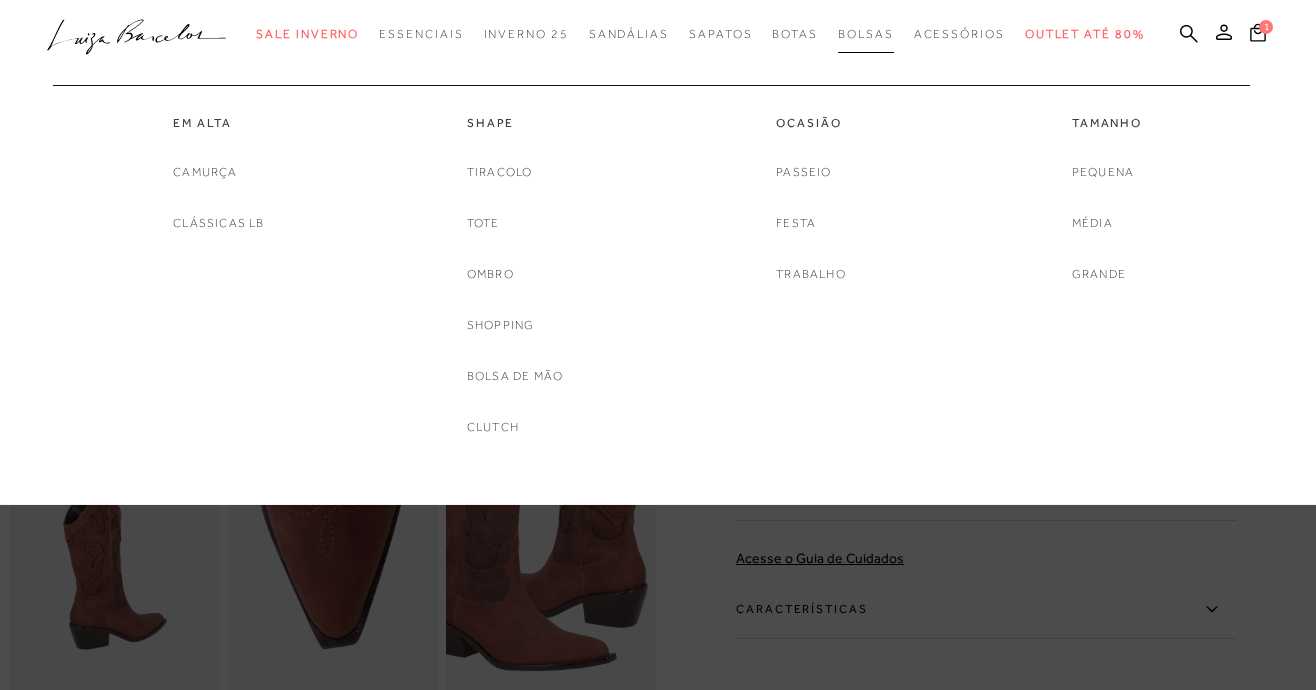 click on "Bolsas" at bounding box center (866, 34) 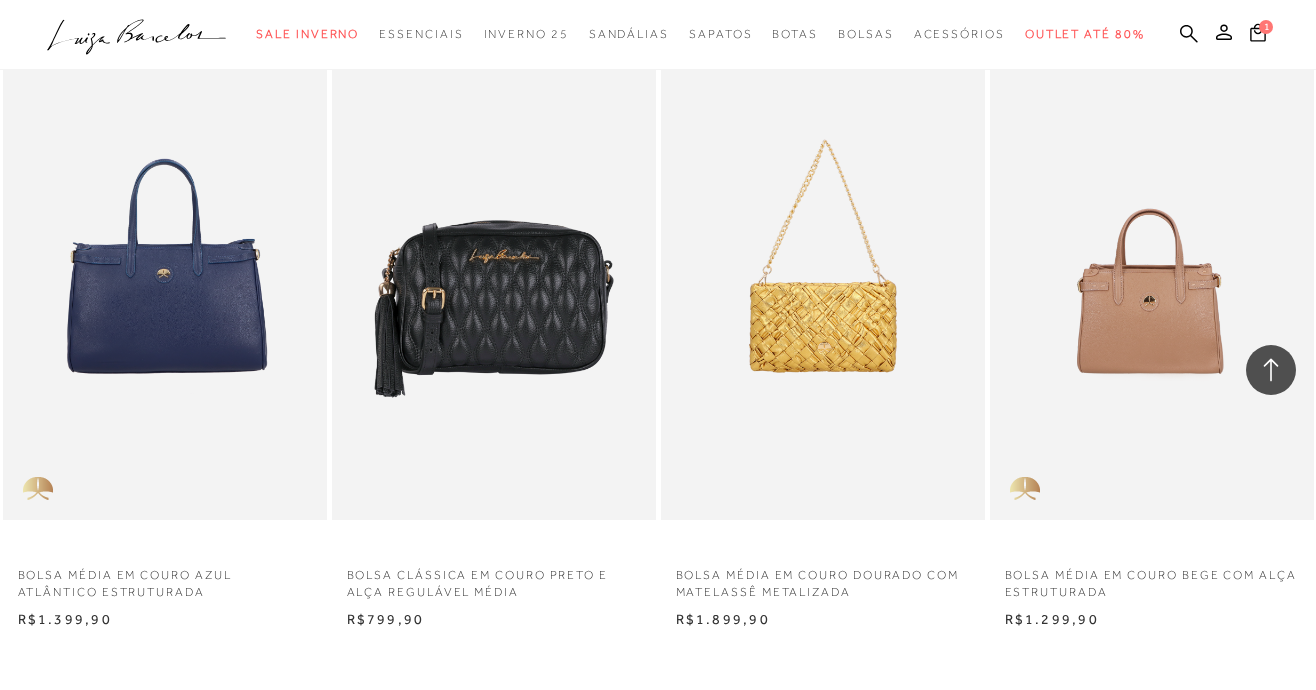 scroll, scrollTop: 3900, scrollLeft: 0, axis: vertical 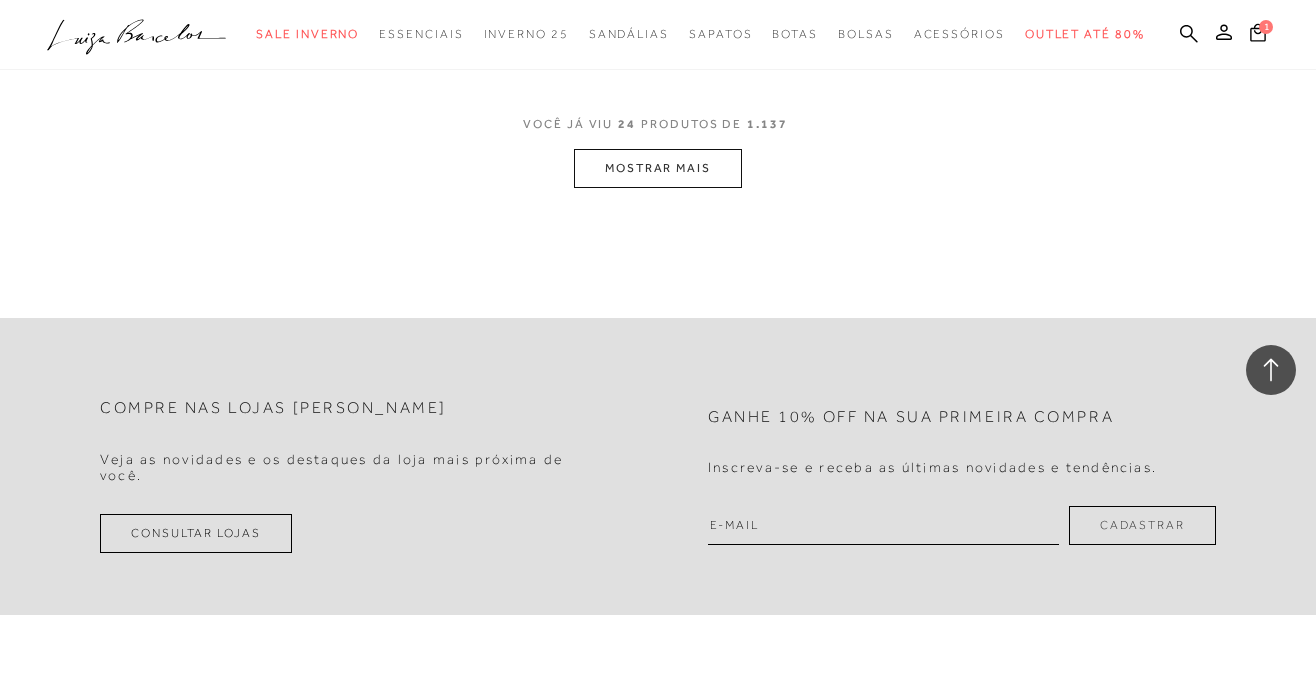 click on "MOSTRAR MAIS" at bounding box center (658, 168) 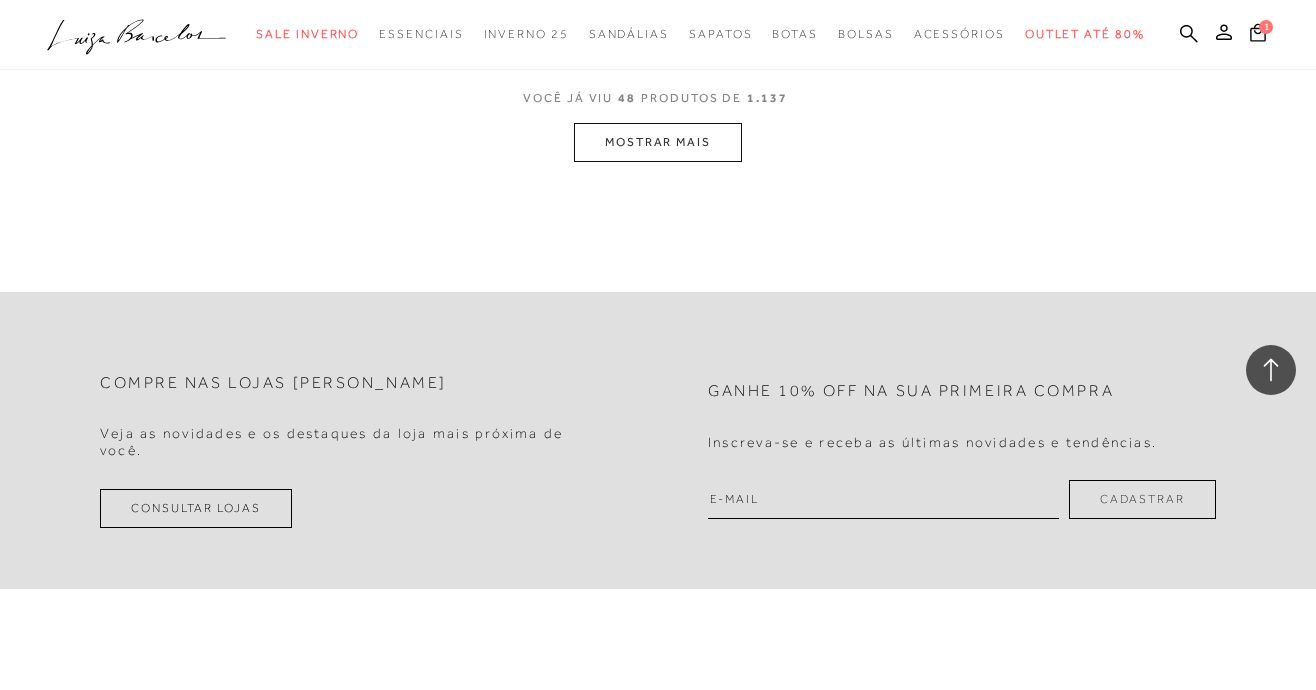 scroll, scrollTop: 7700, scrollLeft: 0, axis: vertical 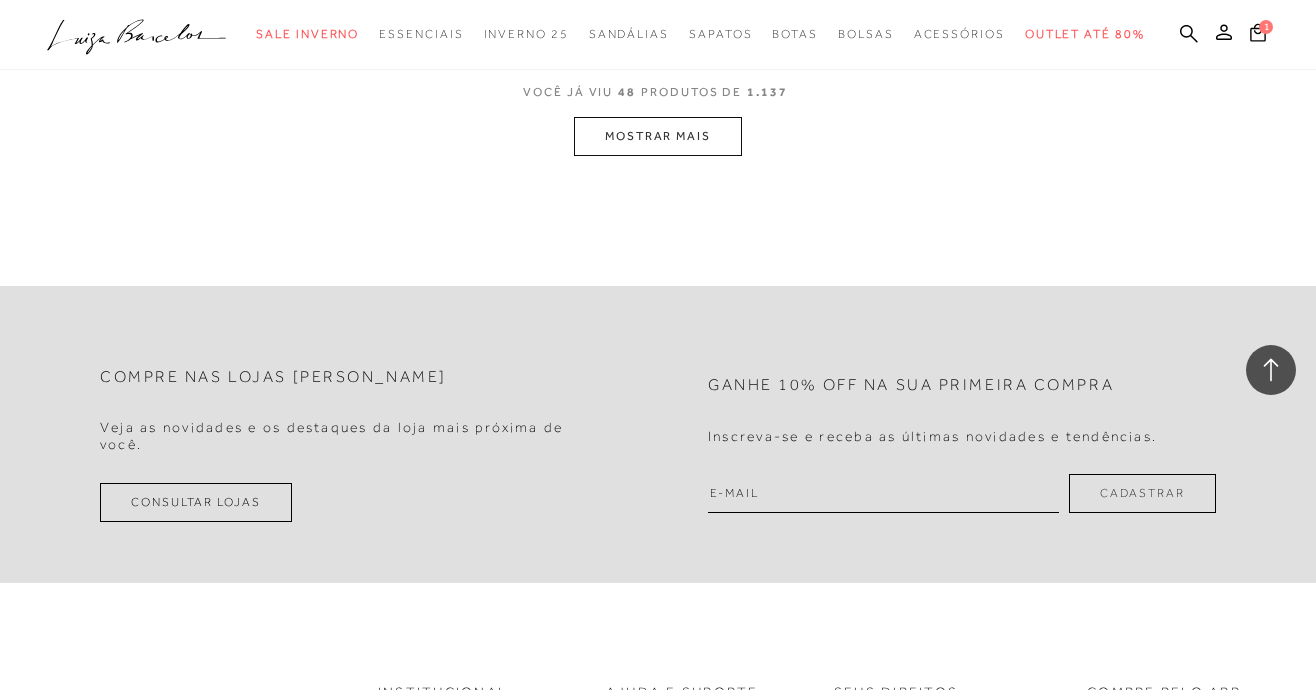 click on "MOSTRAR MAIS" at bounding box center [658, 136] 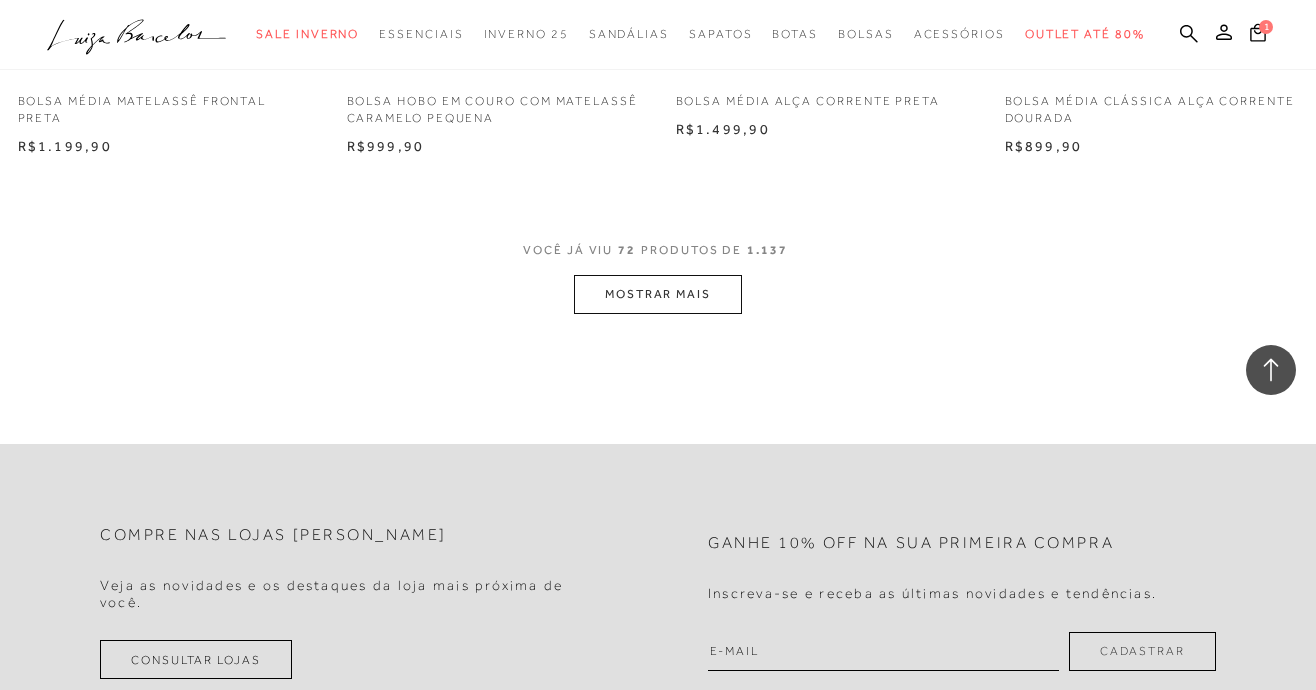 scroll, scrollTop: 11500, scrollLeft: 0, axis: vertical 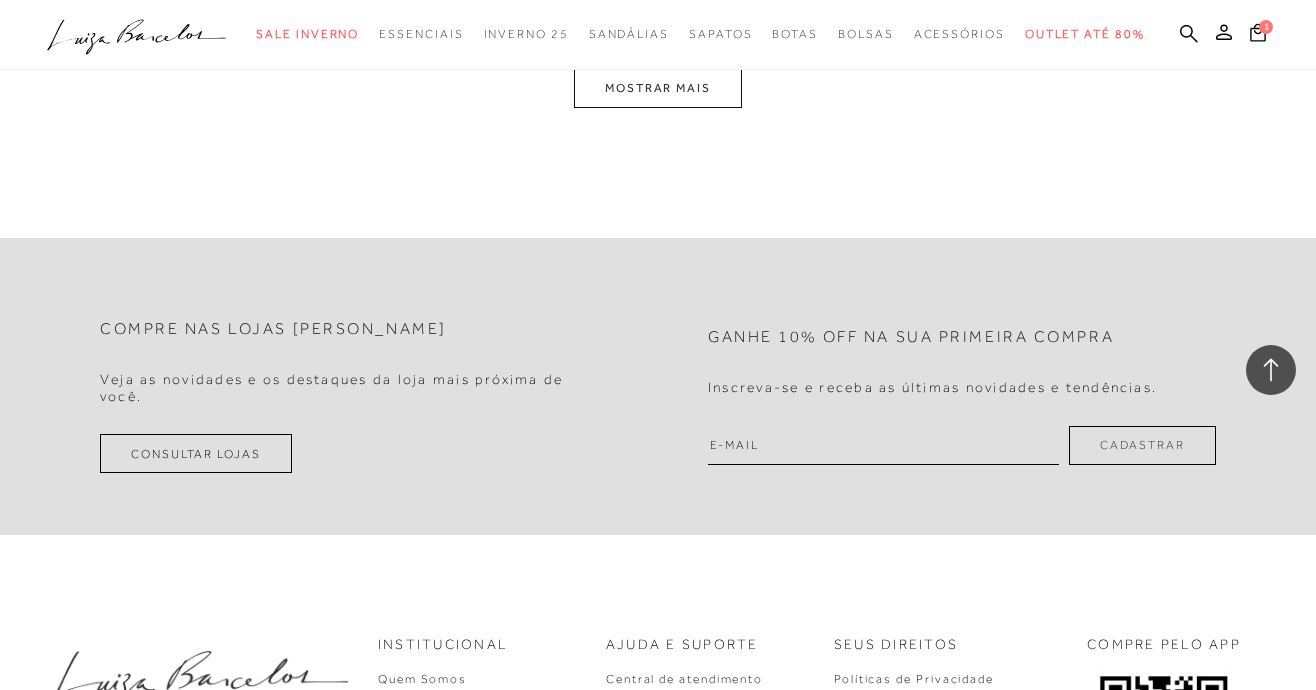 click on "MOSTRAR MAIS" at bounding box center [658, 88] 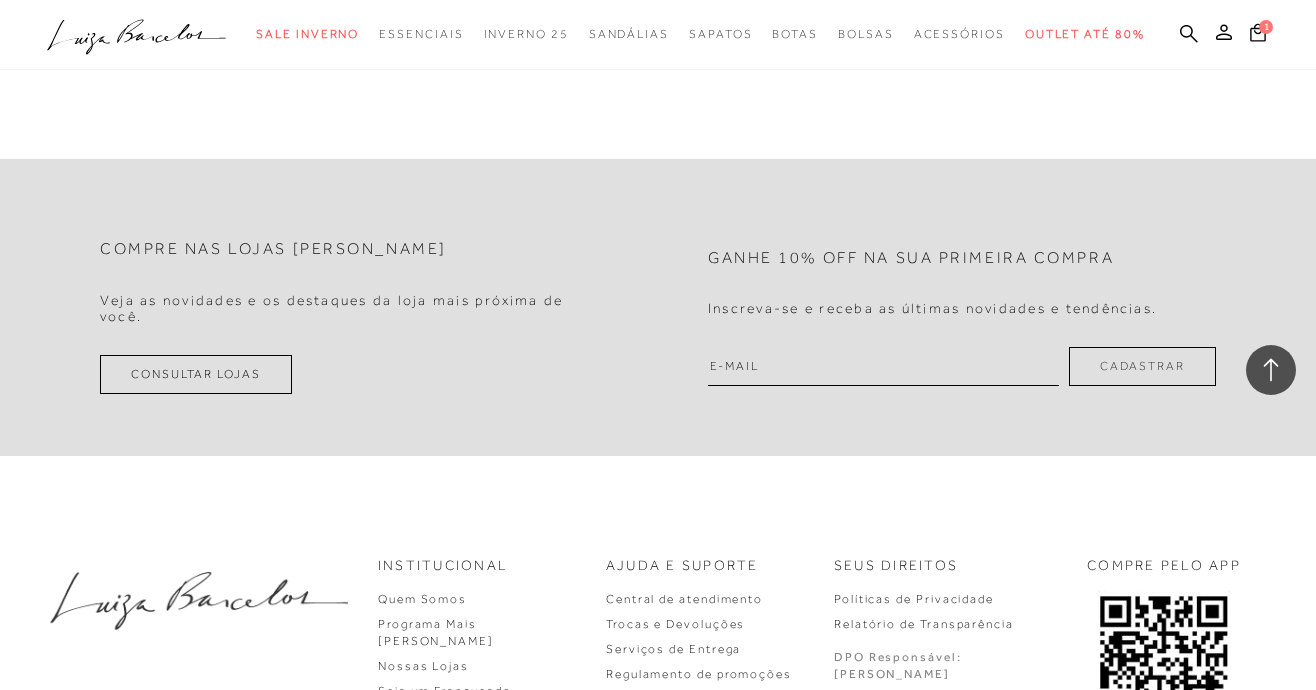 scroll, scrollTop: 15194, scrollLeft: 0, axis: vertical 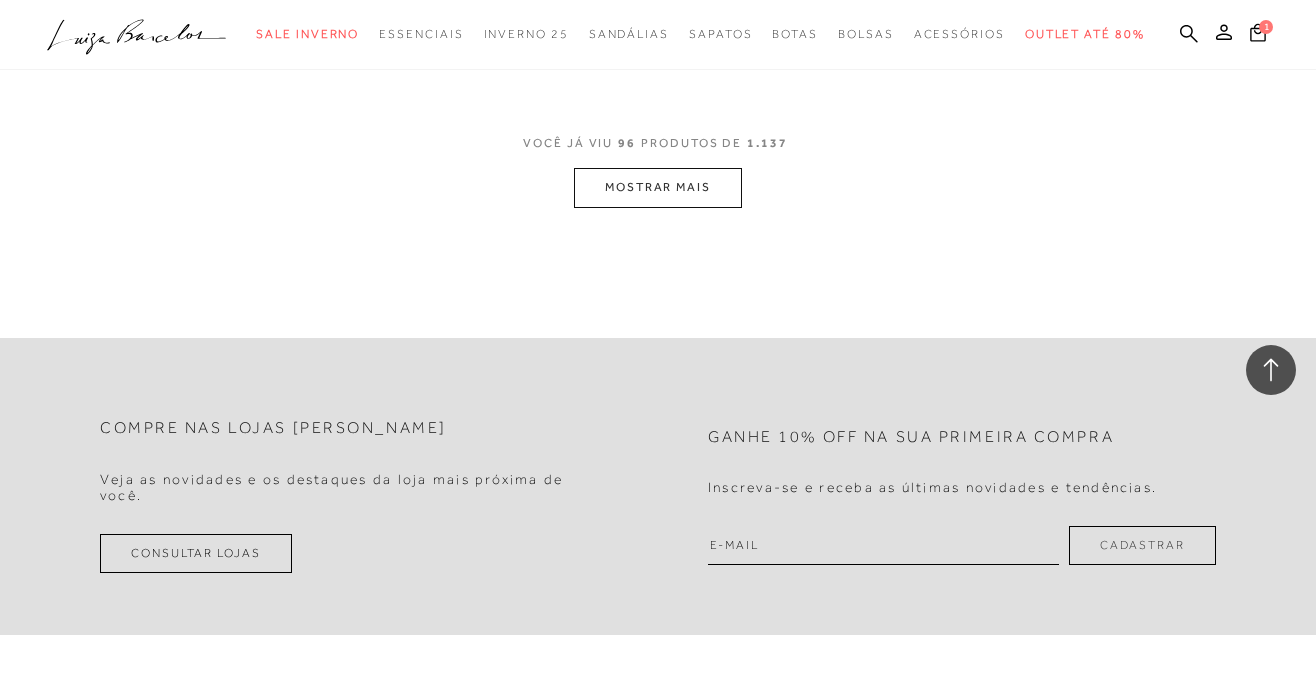click on "MOSTRAR MAIS" at bounding box center [658, 187] 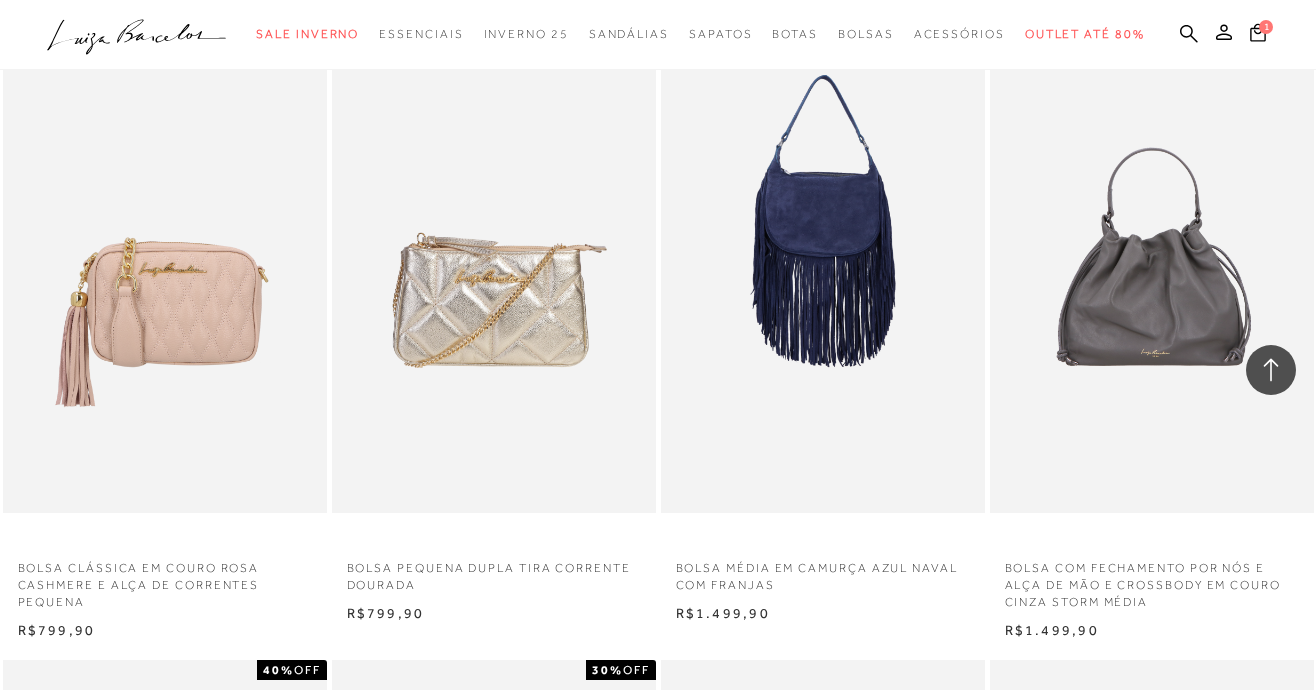 scroll, scrollTop: 17194, scrollLeft: 0, axis: vertical 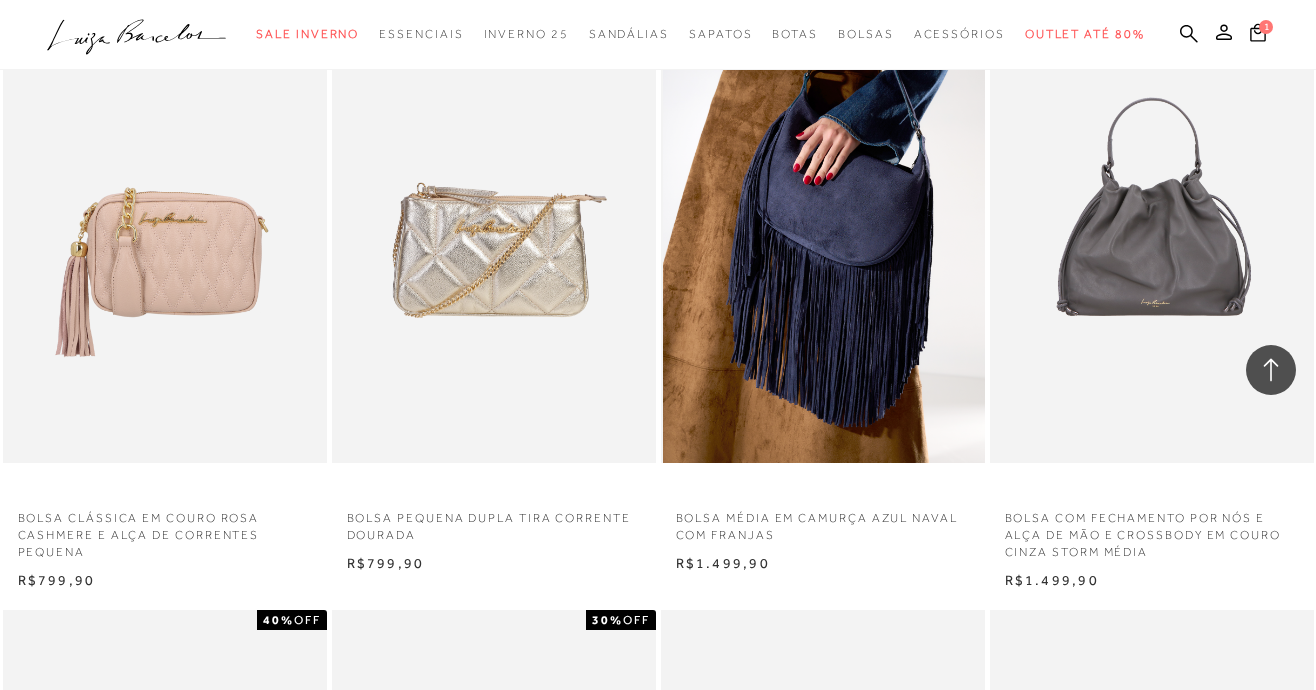 click at bounding box center (824, 220) 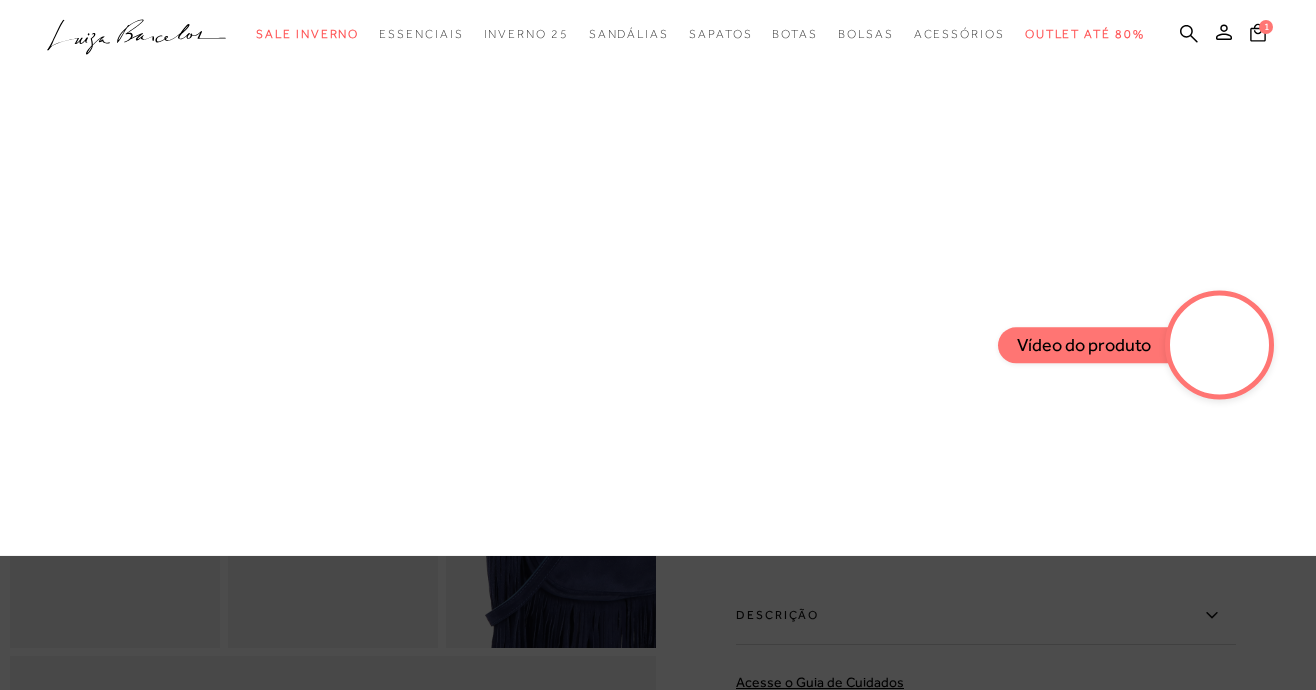 scroll, scrollTop: 400, scrollLeft: 0, axis: vertical 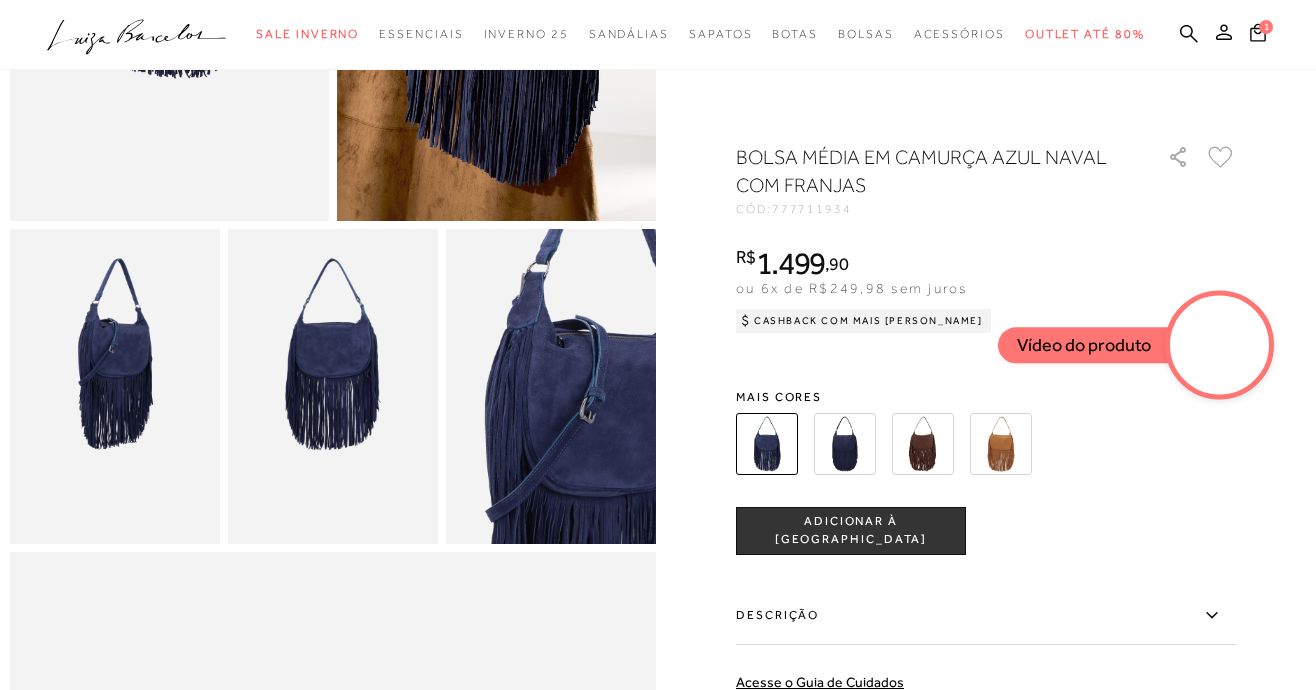 click at bounding box center (923, 444) 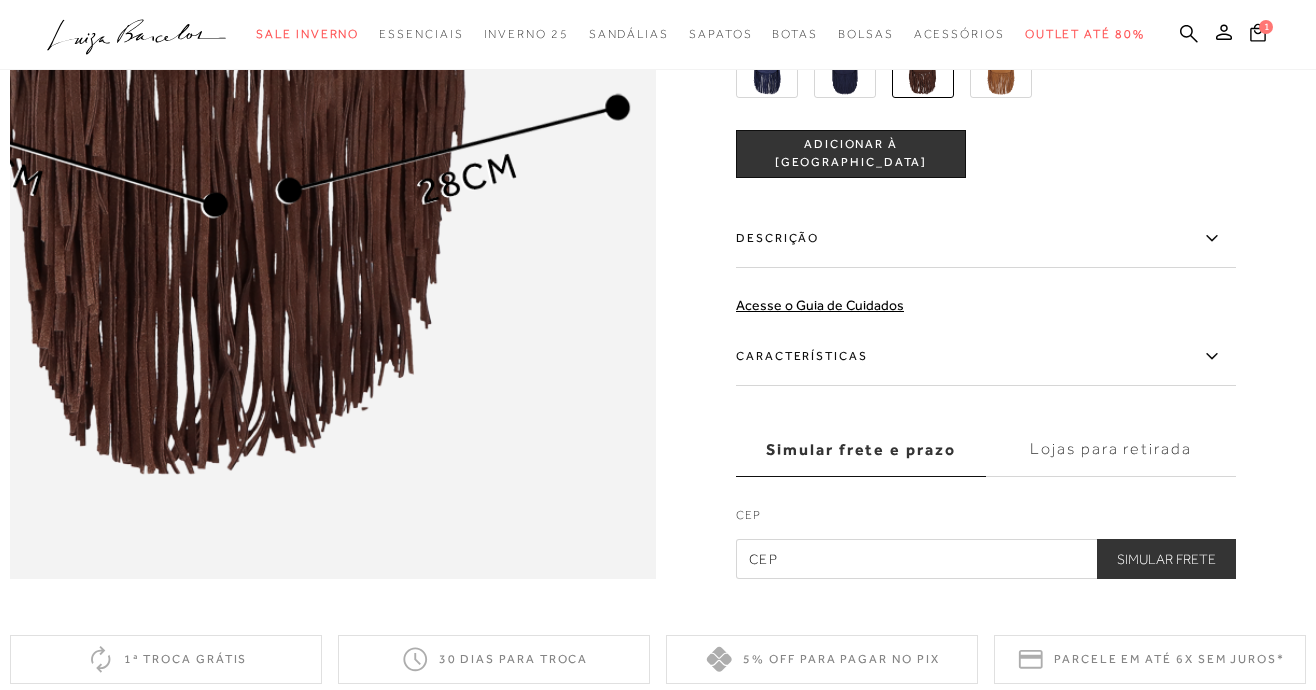 scroll, scrollTop: 1400, scrollLeft: 0, axis: vertical 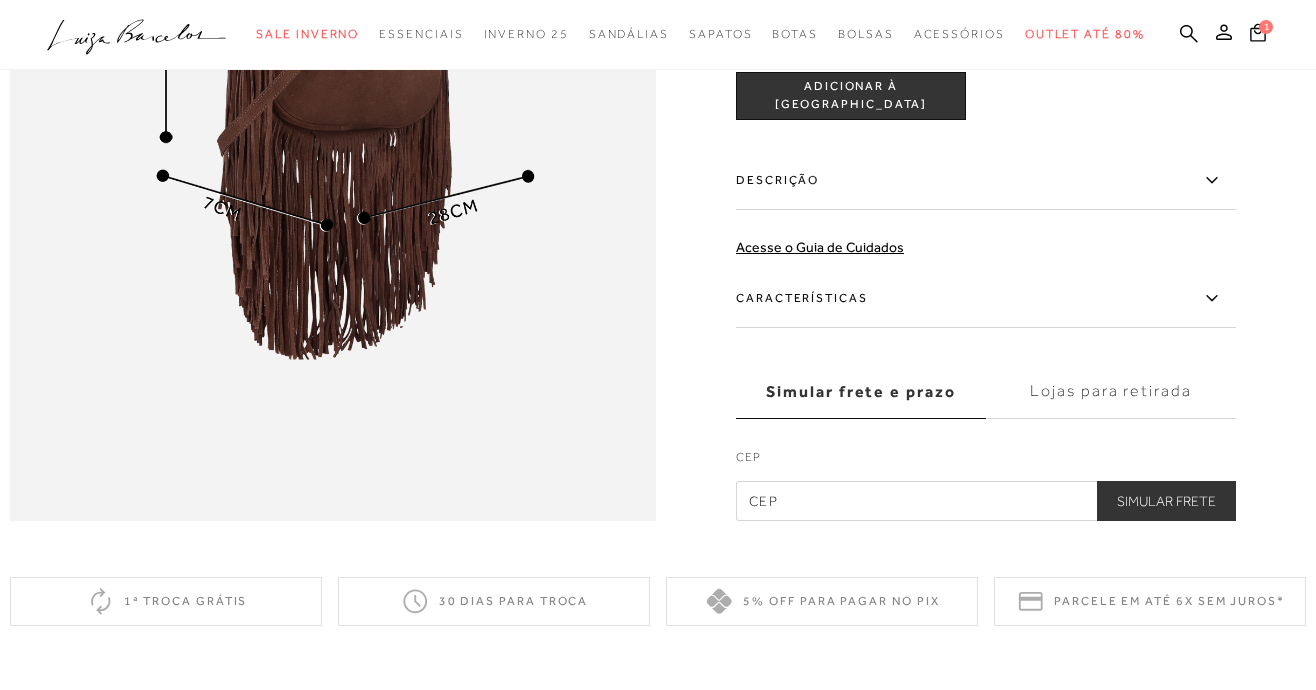 click on "ADICIONAR À [GEOGRAPHIC_DATA]" at bounding box center [851, 95] 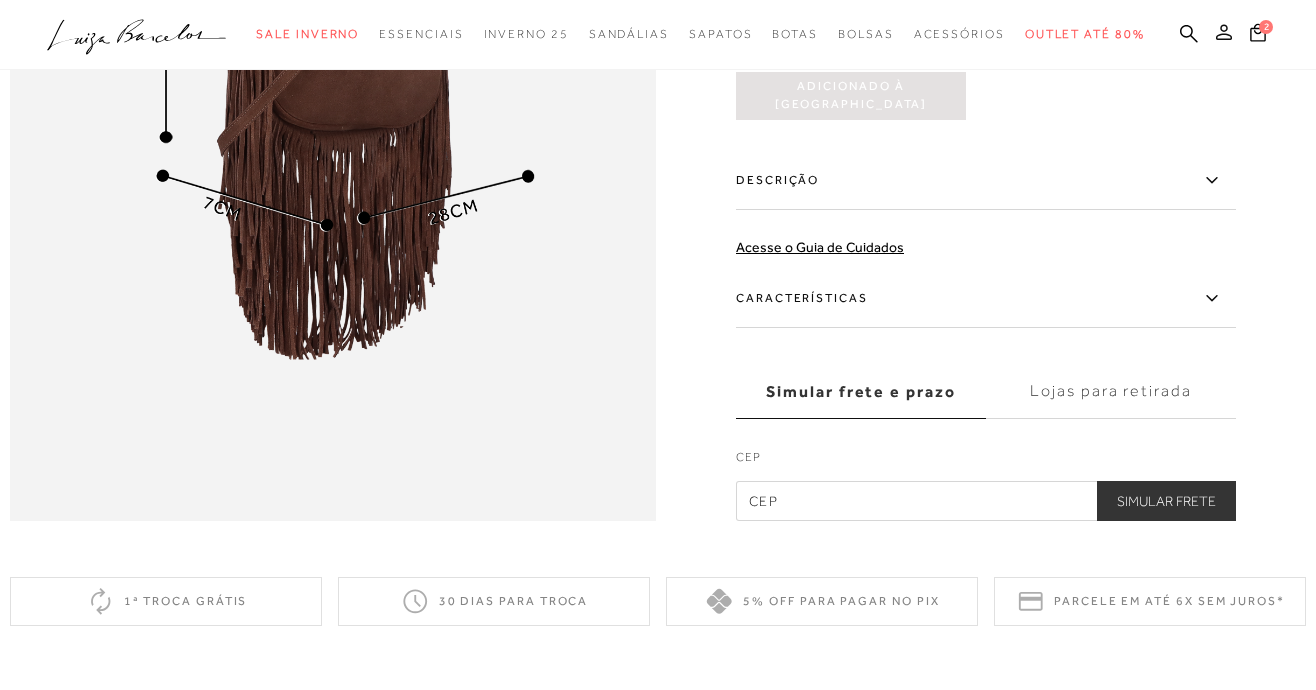 scroll, scrollTop: 0, scrollLeft: 0, axis: both 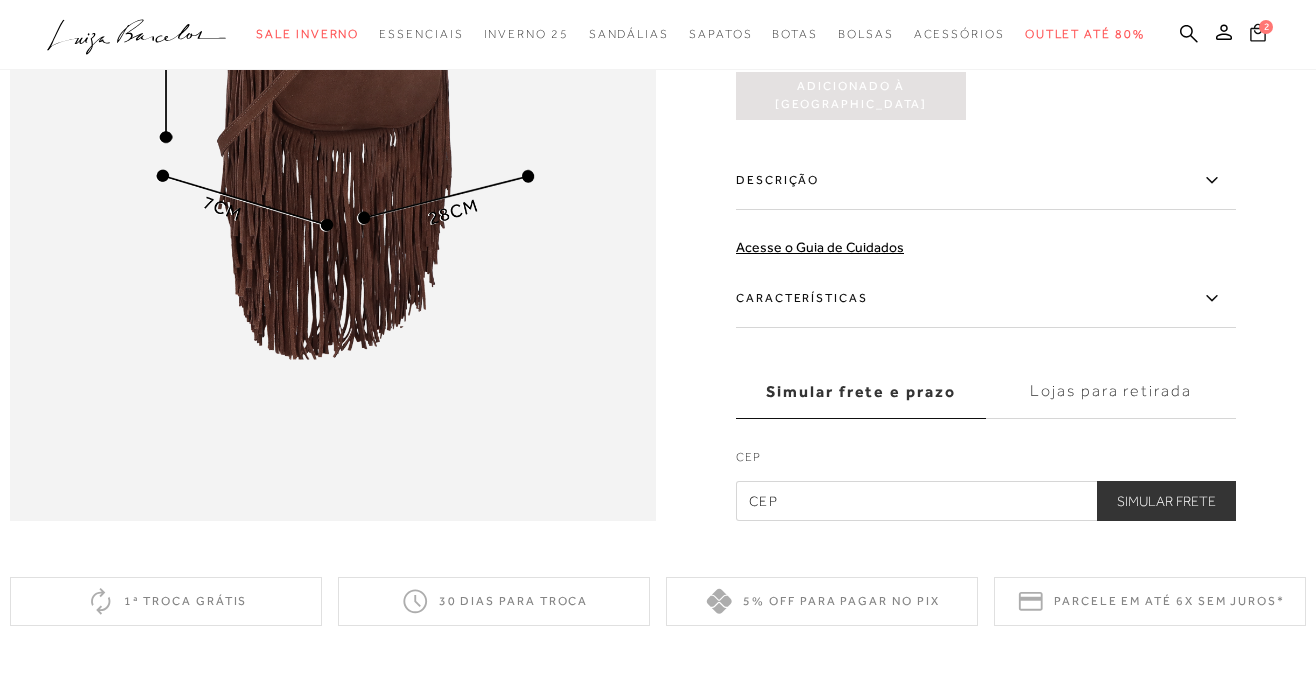 click 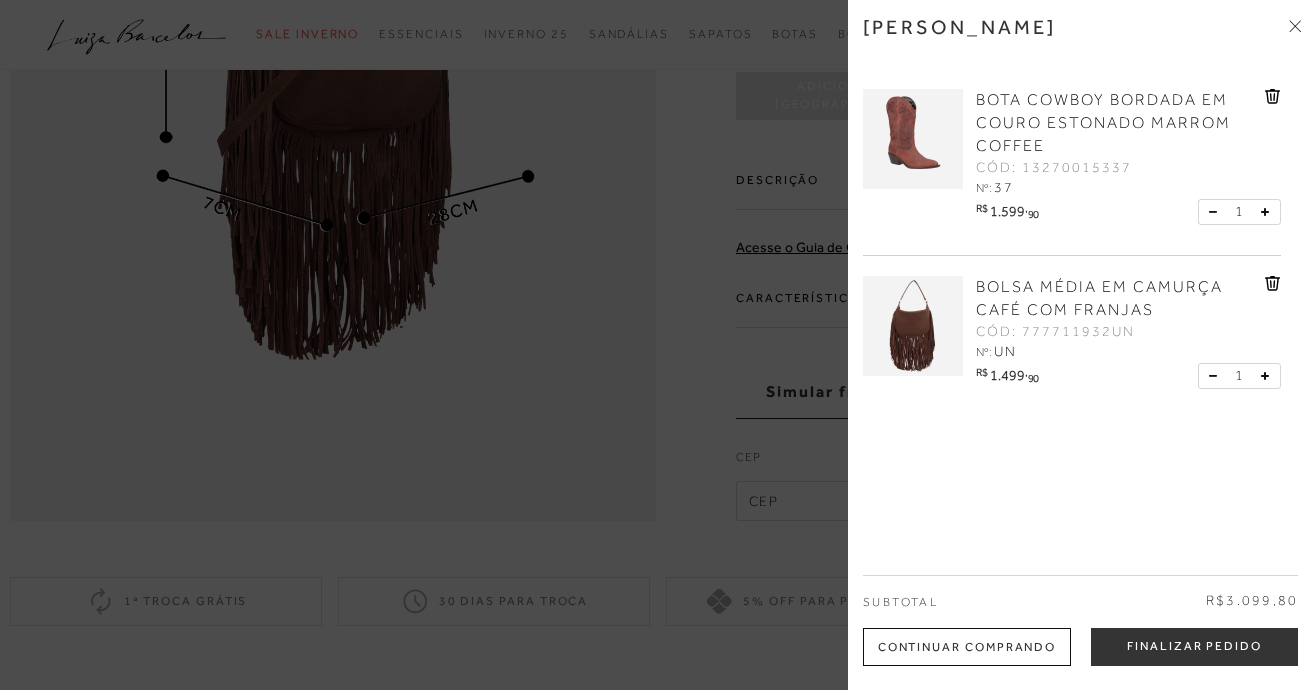 scroll, scrollTop: 1800, scrollLeft: 0, axis: vertical 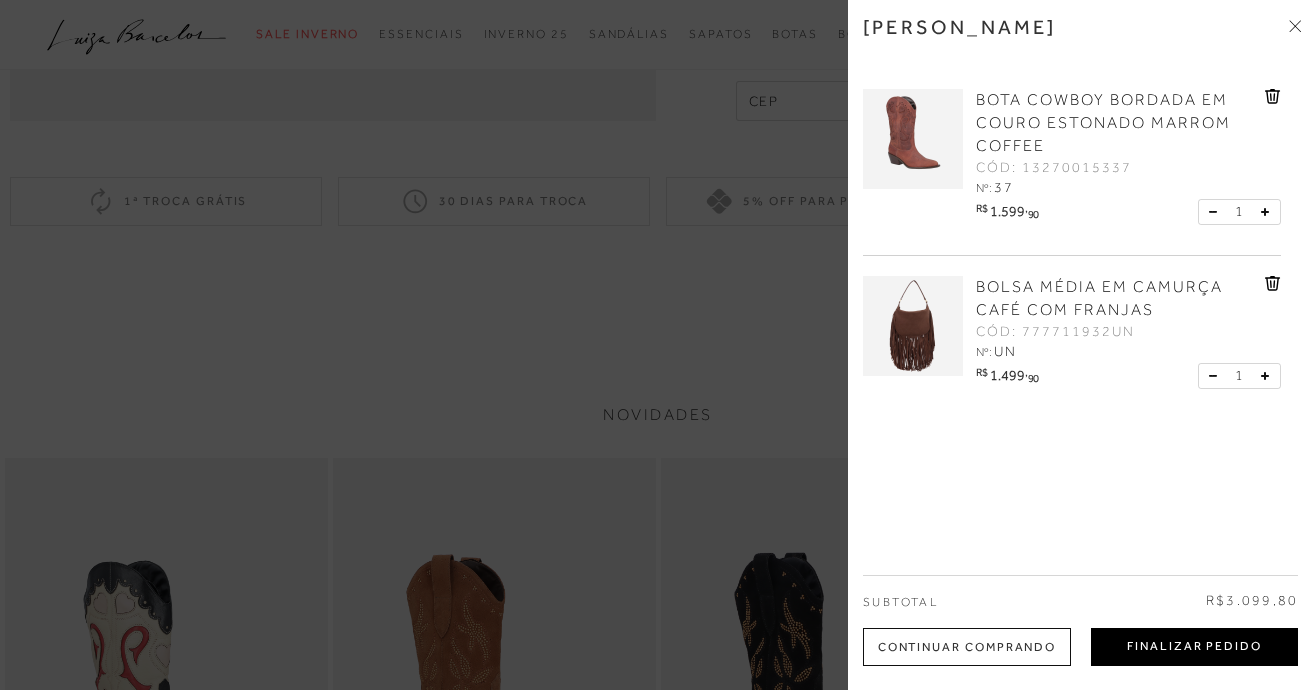 click on "Finalizar Pedido" at bounding box center (1194, 647) 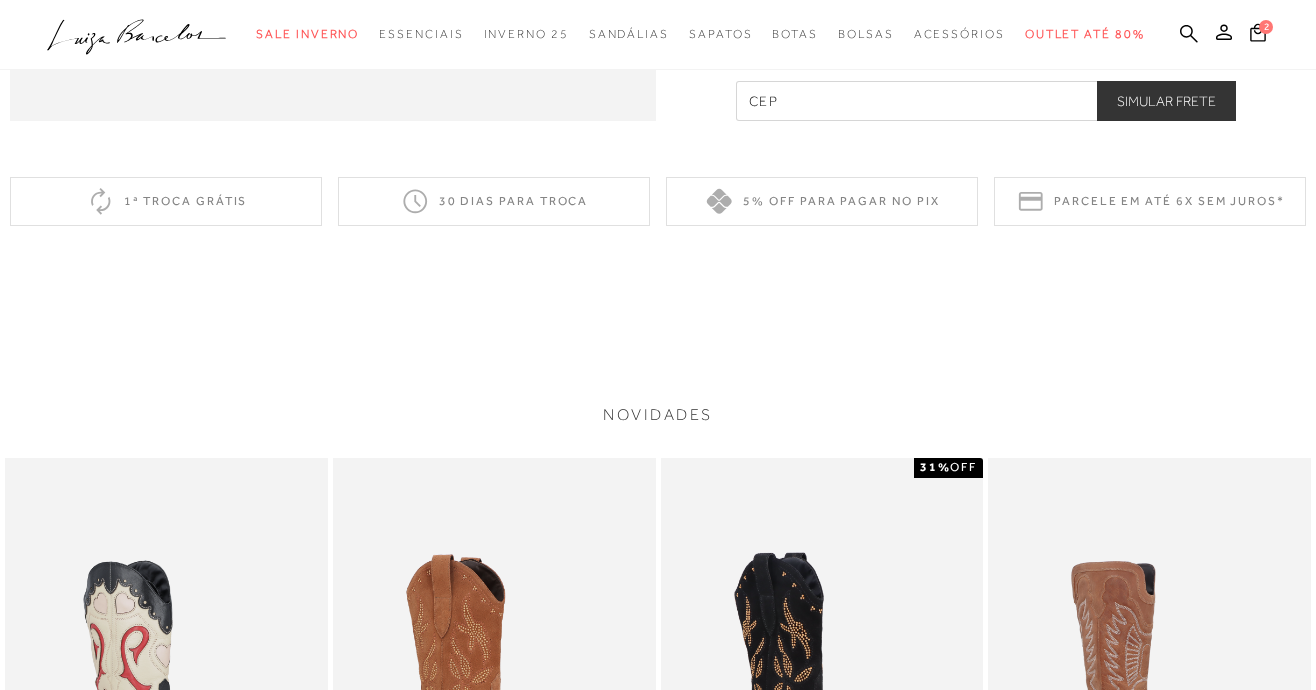 scroll, scrollTop: 0, scrollLeft: 0, axis: both 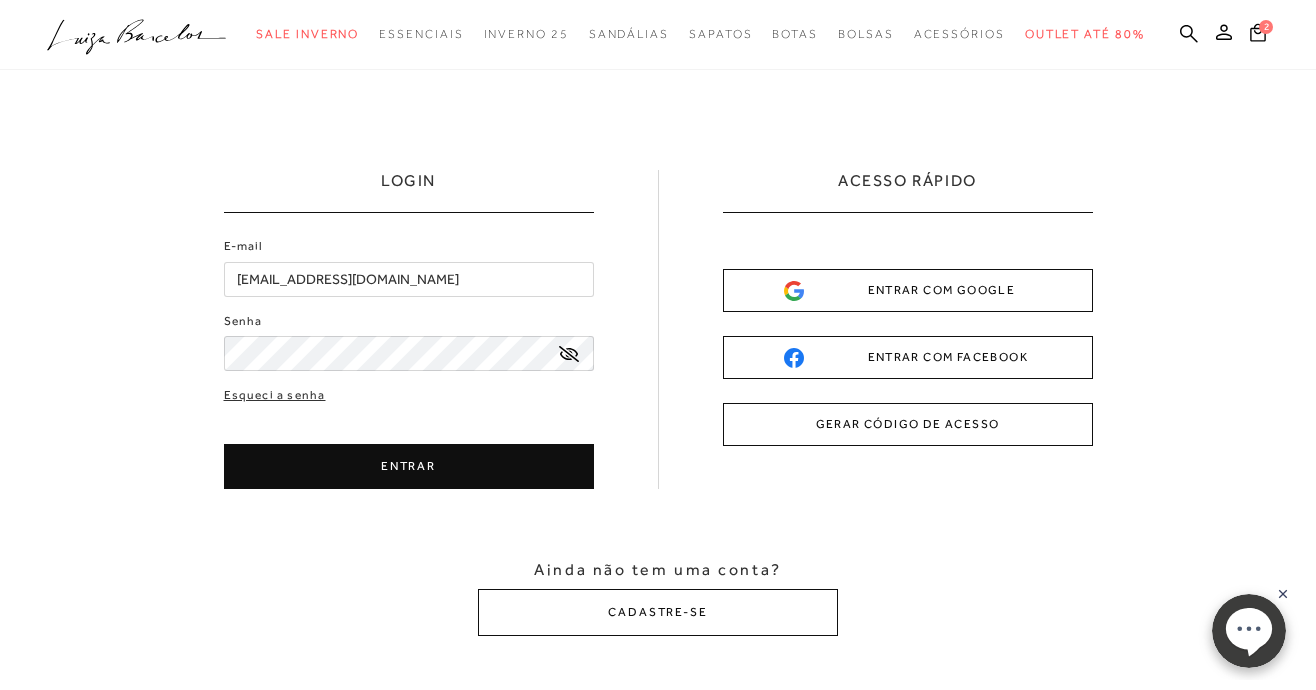click on "ENTRAR" at bounding box center [409, 466] 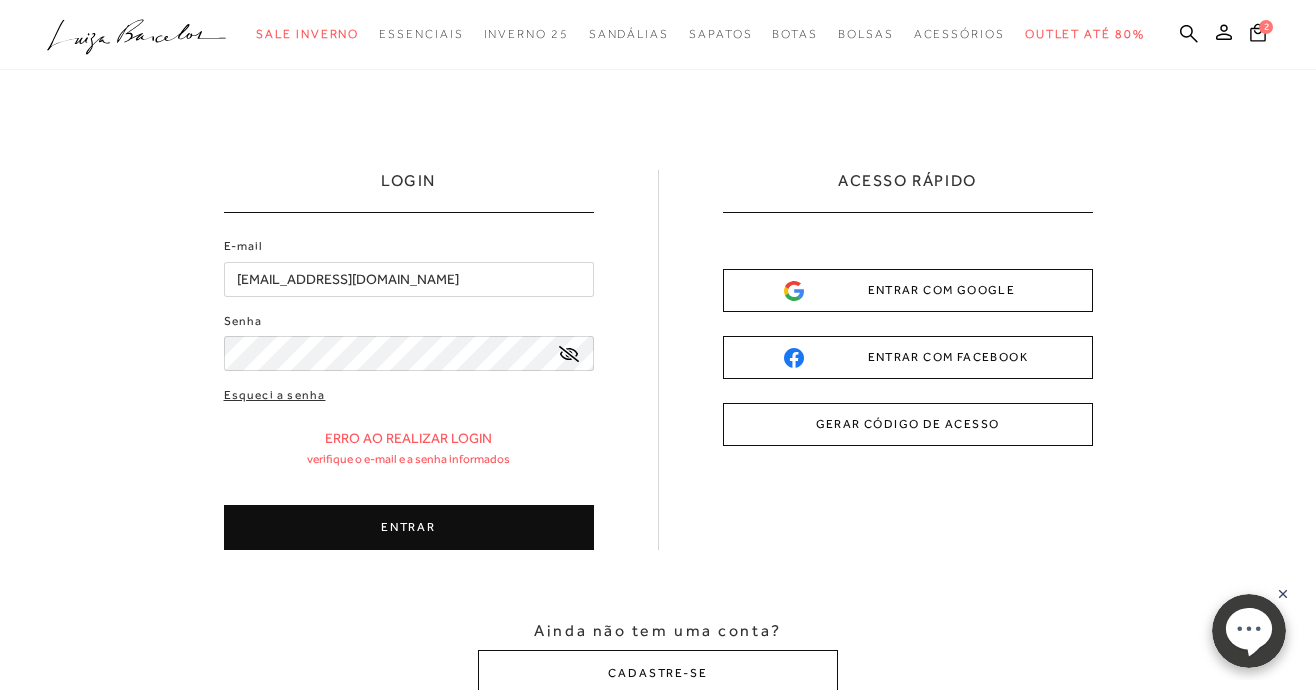 click on "ENTRAR" at bounding box center (409, 527) 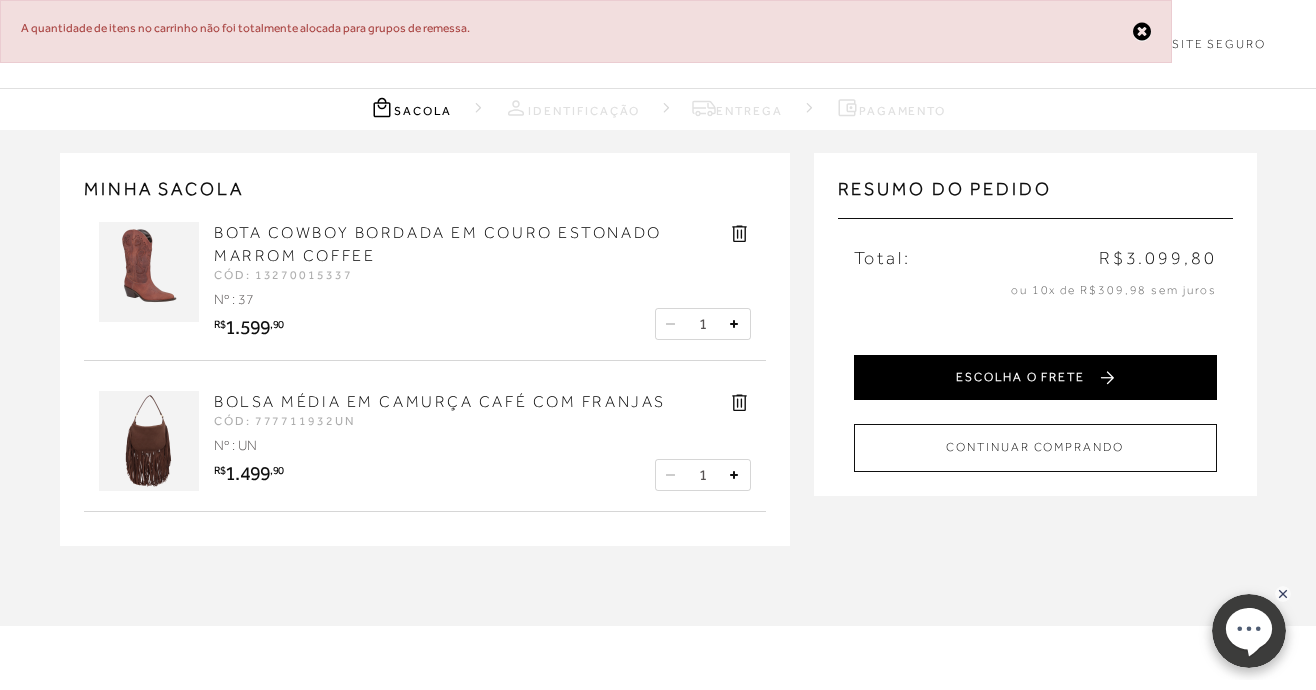 click on "ESCOLHA O FRETE" at bounding box center [1035, 377] 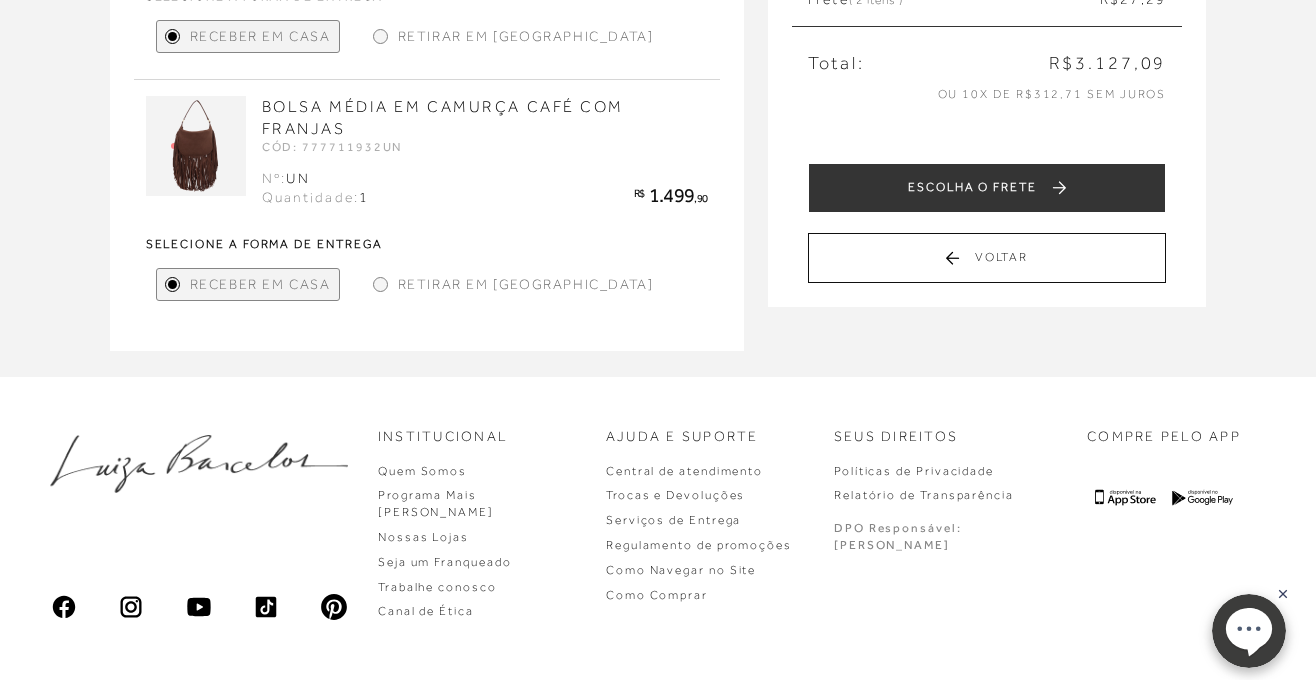 scroll, scrollTop: 400, scrollLeft: 0, axis: vertical 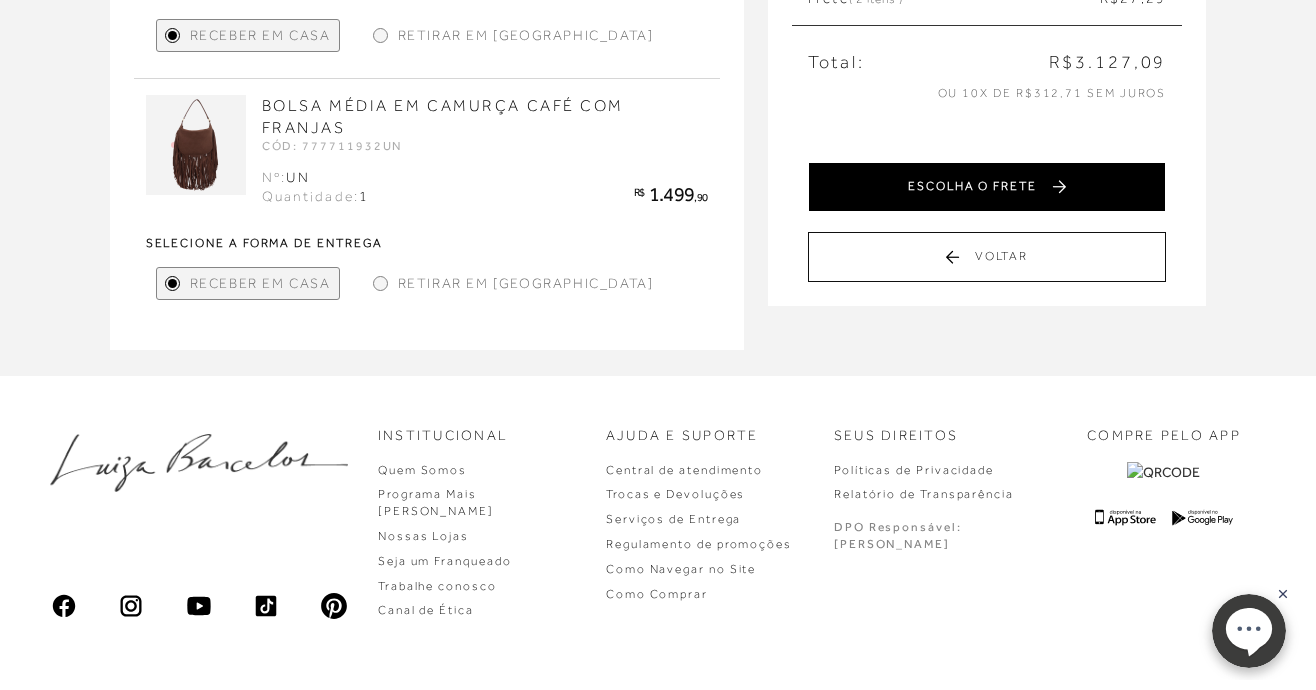 click on "ESCOLHA O FRETE" at bounding box center [987, 187] 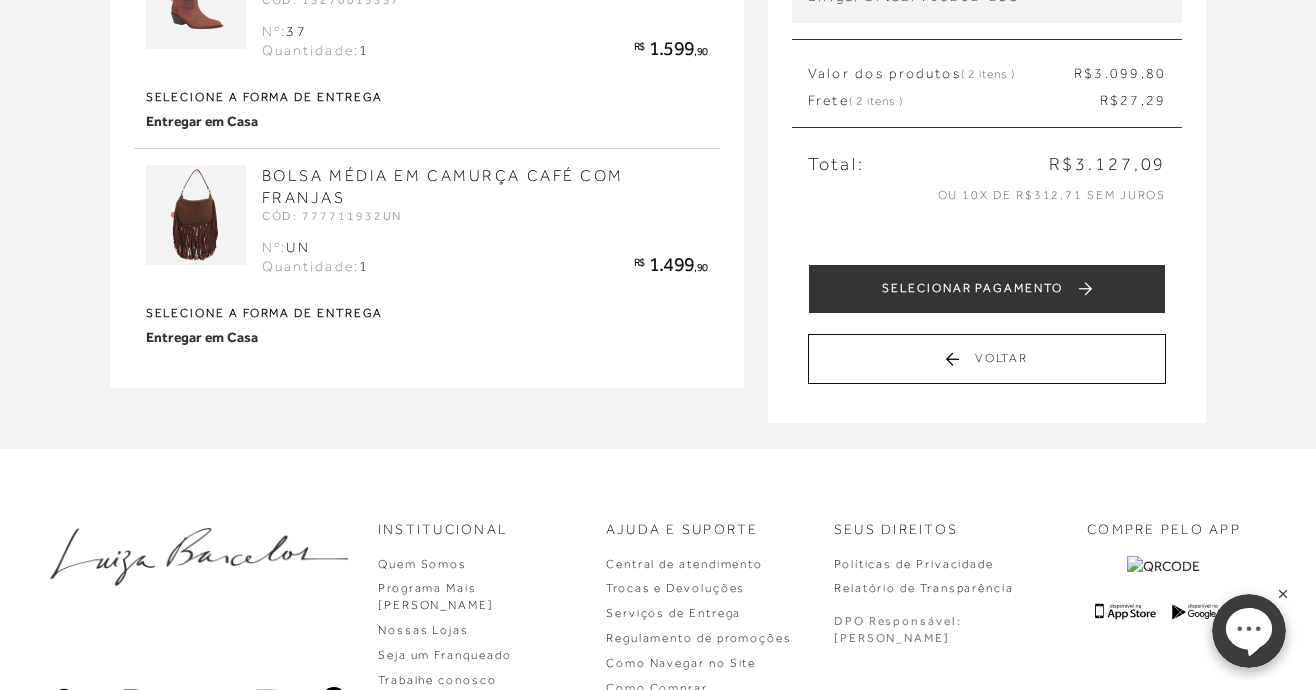 scroll, scrollTop: 300, scrollLeft: 0, axis: vertical 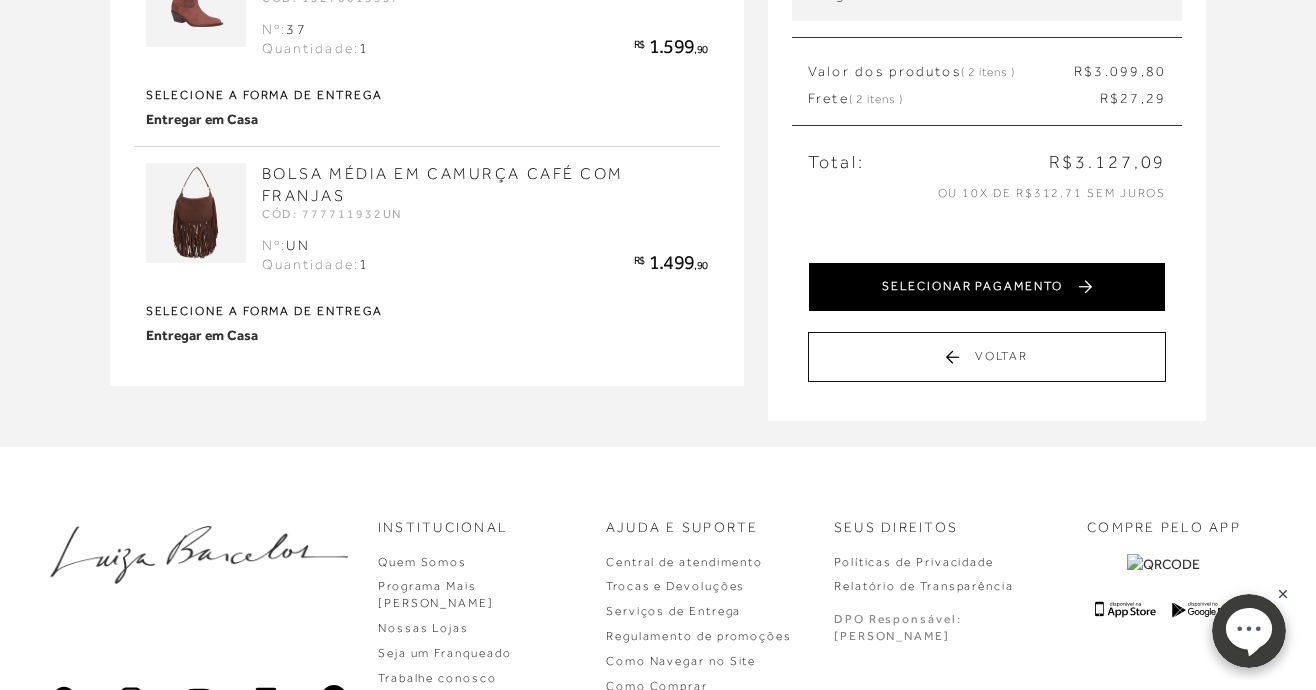 click on "SELECIONAR PAGAMENTO" at bounding box center (987, 287) 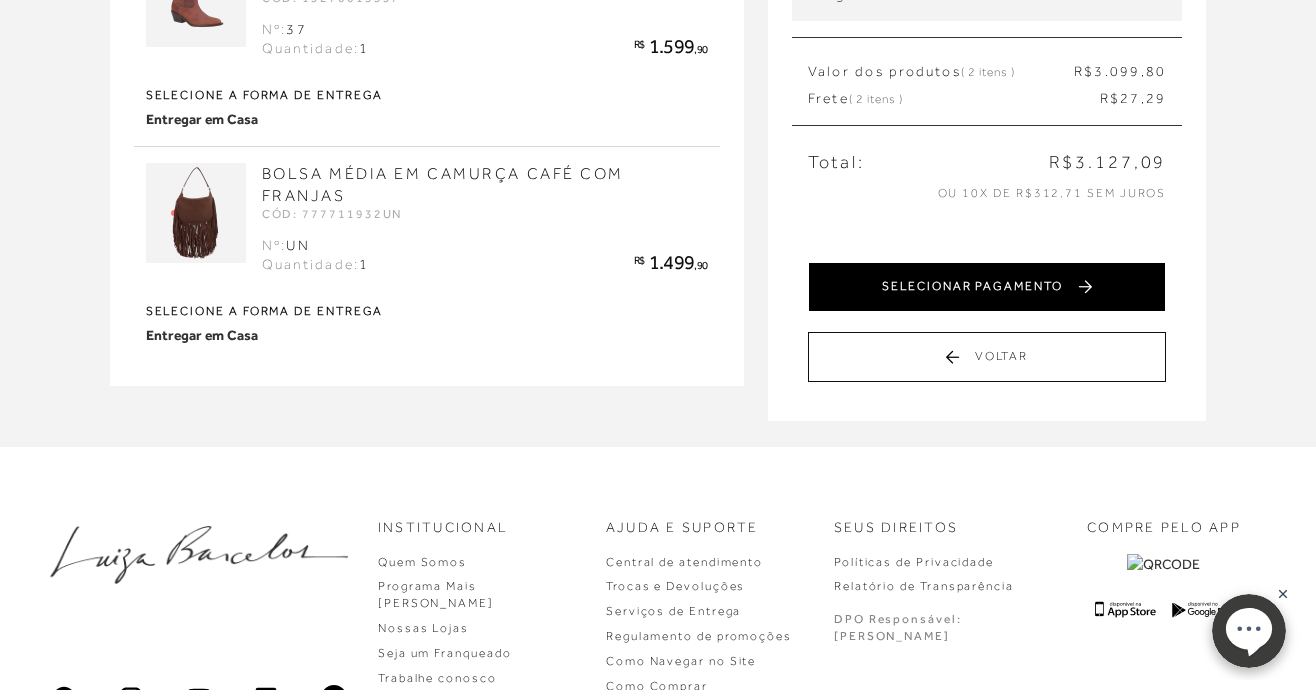 scroll, scrollTop: 0, scrollLeft: 0, axis: both 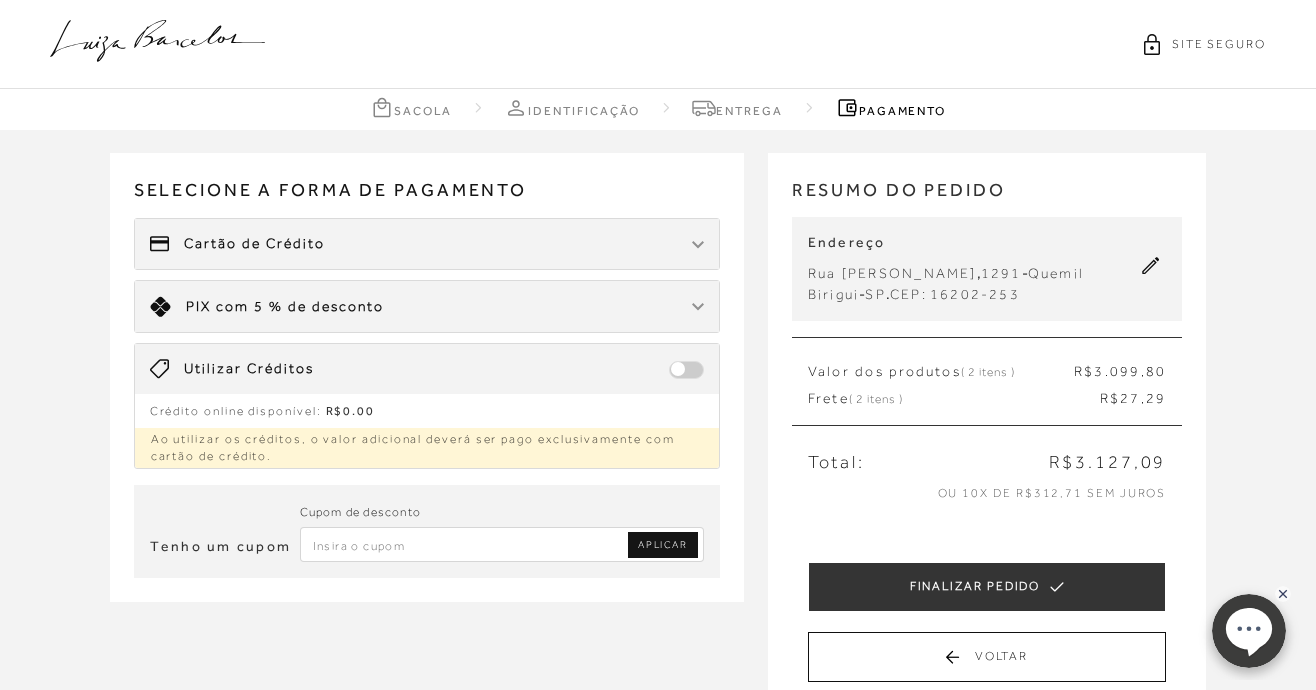 click on "Cartão de Crédito" at bounding box center (254, 244) 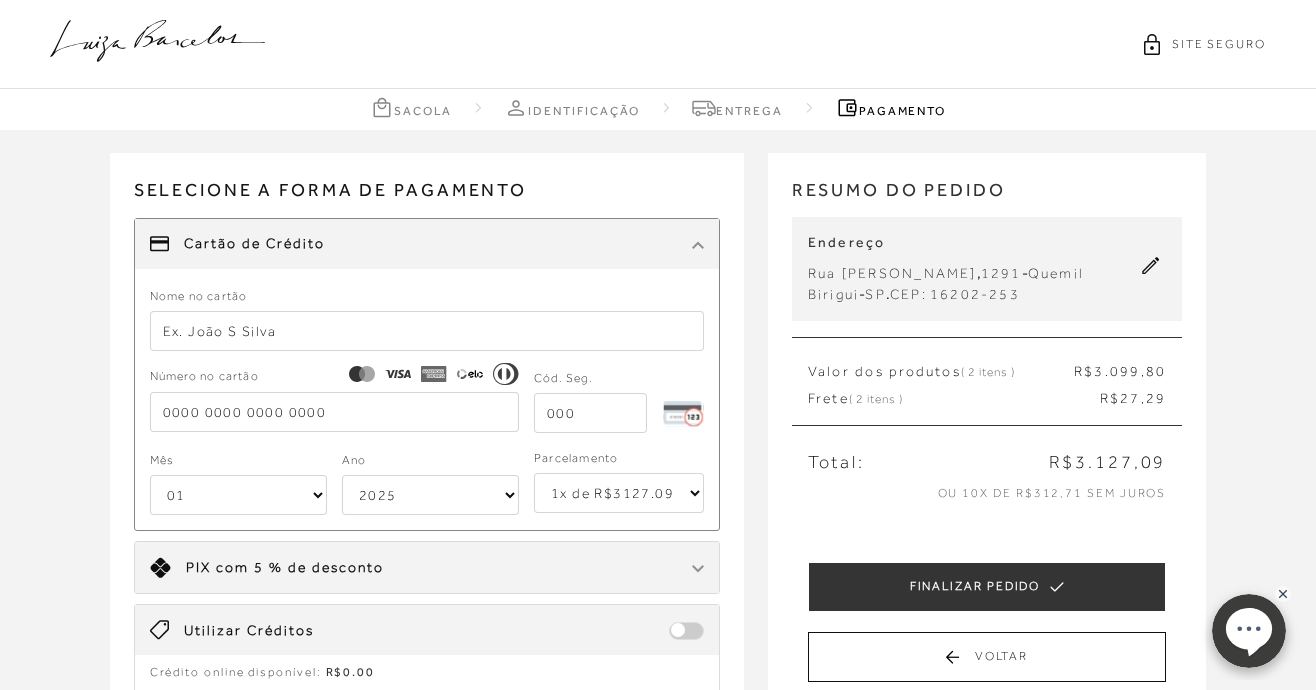 click on "1x de R$3127.09 2x de R$1563.55 sem juros 3x de R$1042.37 sem juros 4x de R$781.78 sem juros 5x de R$625.42 sem juros 6x de R$521.19 sem juros 7x de R$446.73 sem juros 8x de R$390.89 sem juros 9x de R$347.46 sem juros 10x de R$312.71 sem juros" at bounding box center (619, 493) 